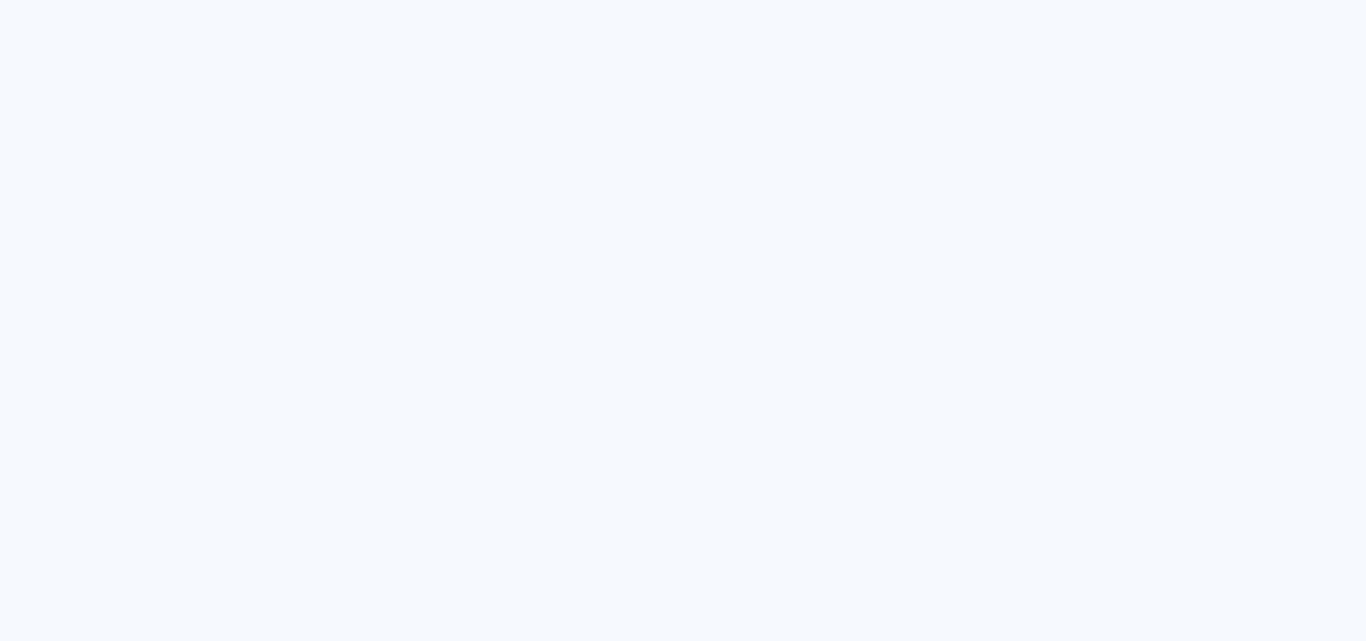 scroll, scrollTop: 0, scrollLeft: 0, axis: both 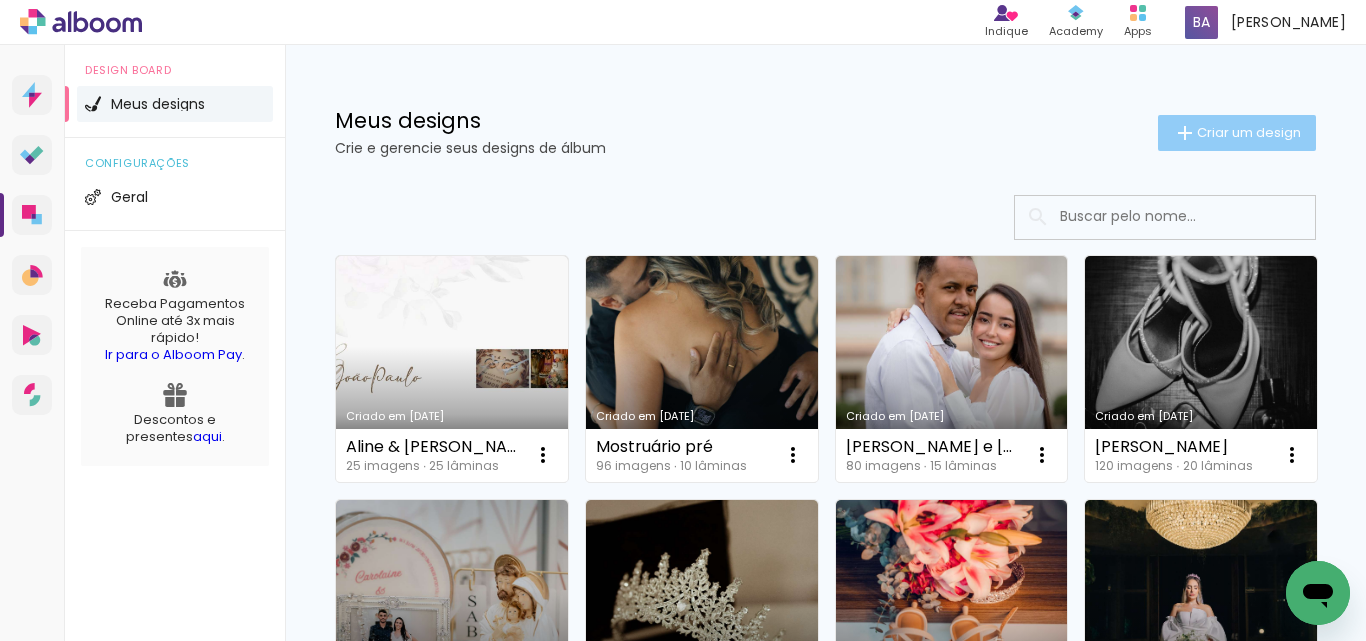 click on "Criar um design" 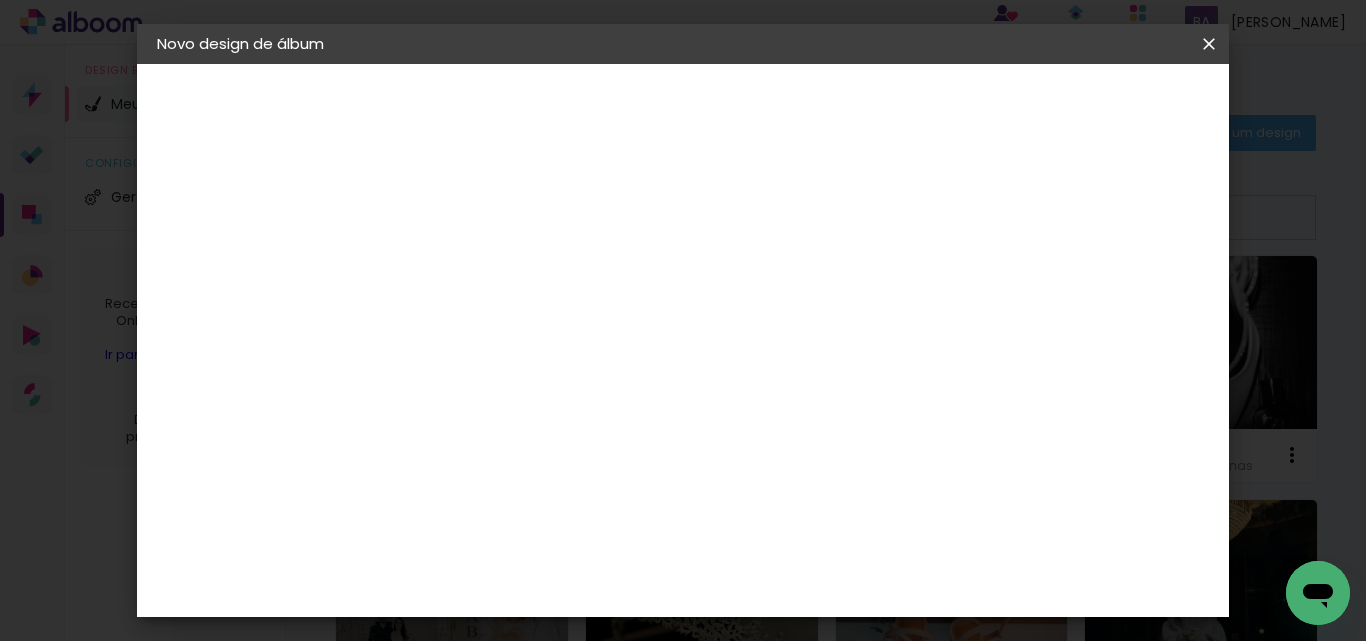 click at bounding box center [484, 268] 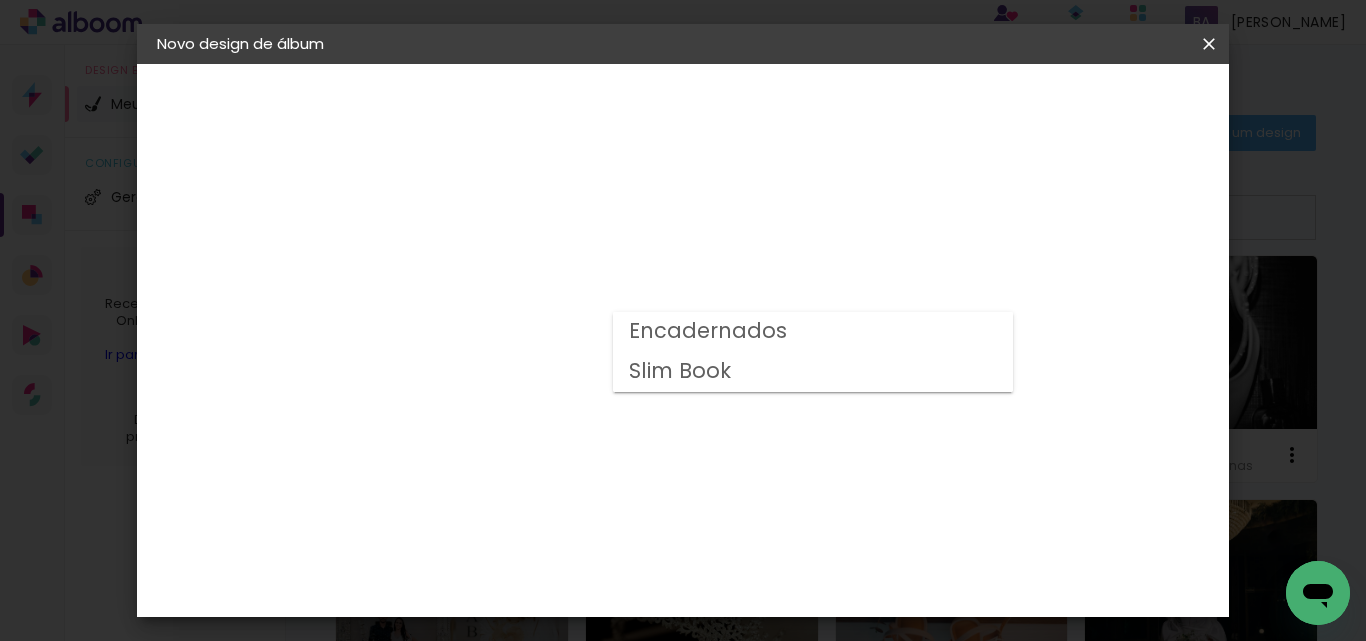 click on "Encadernados" at bounding box center [0, 0] 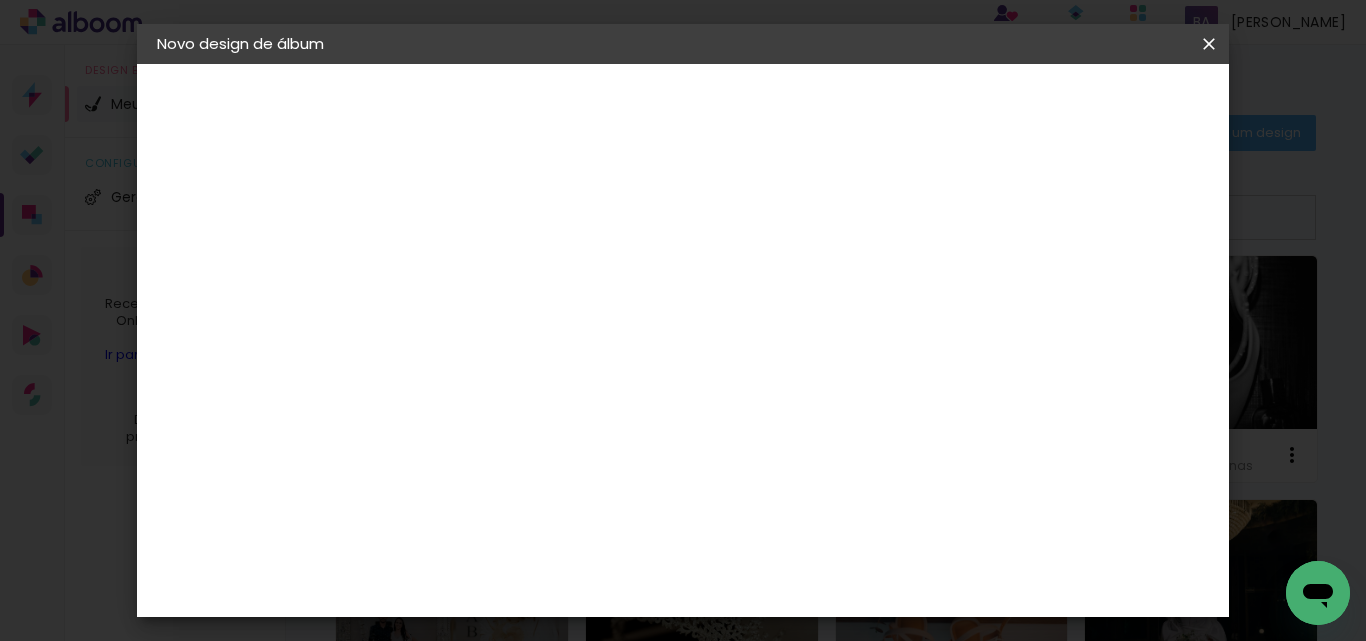scroll, scrollTop: 333, scrollLeft: 0, axis: vertical 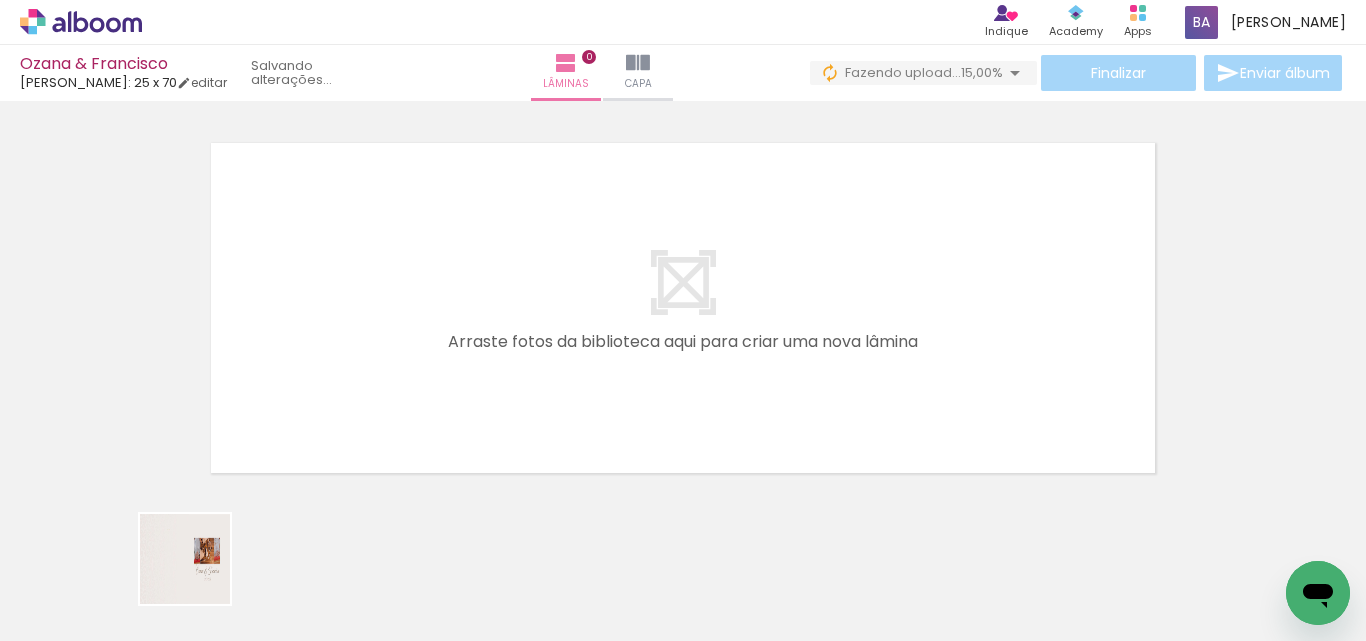drag, startPoint x: 192, startPoint y: 579, endPoint x: 558, endPoint y: 377, distance: 418.04306 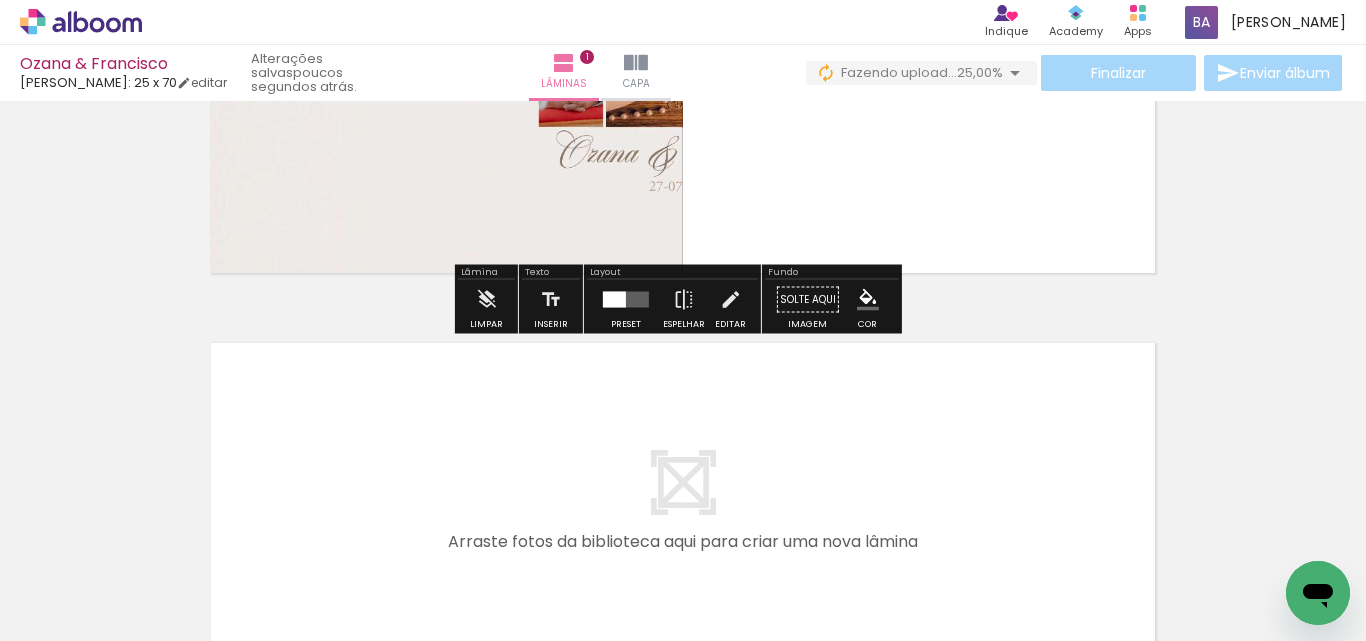 scroll, scrollTop: 359, scrollLeft: 0, axis: vertical 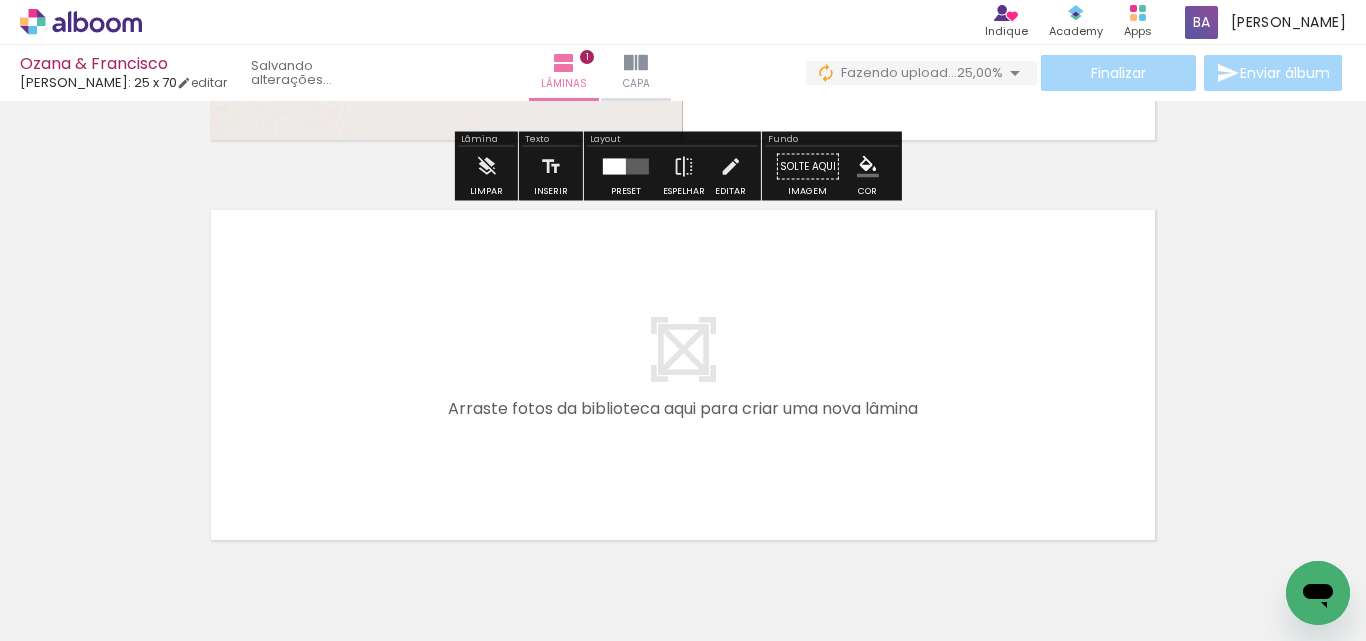 drag, startPoint x: 339, startPoint y: 581, endPoint x: 452, endPoint y: 388, distance: 223.64705 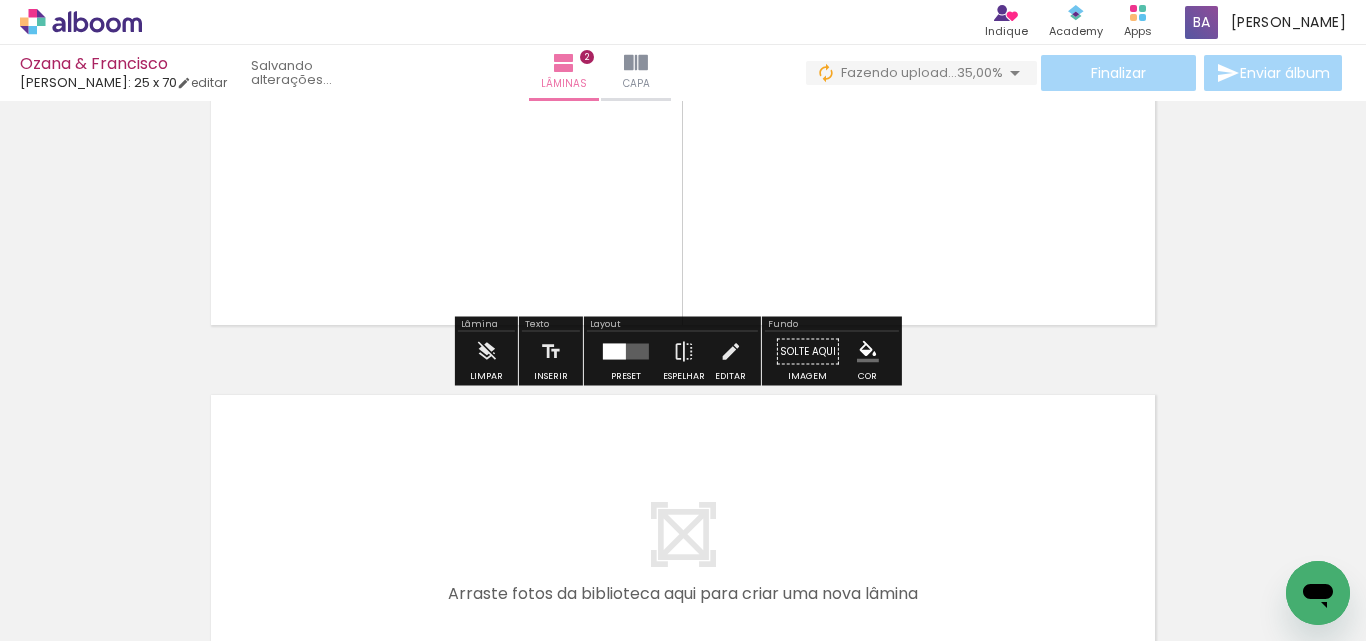 scroll, scrollTop: 760, scrollLeft: 0, axis: vertical 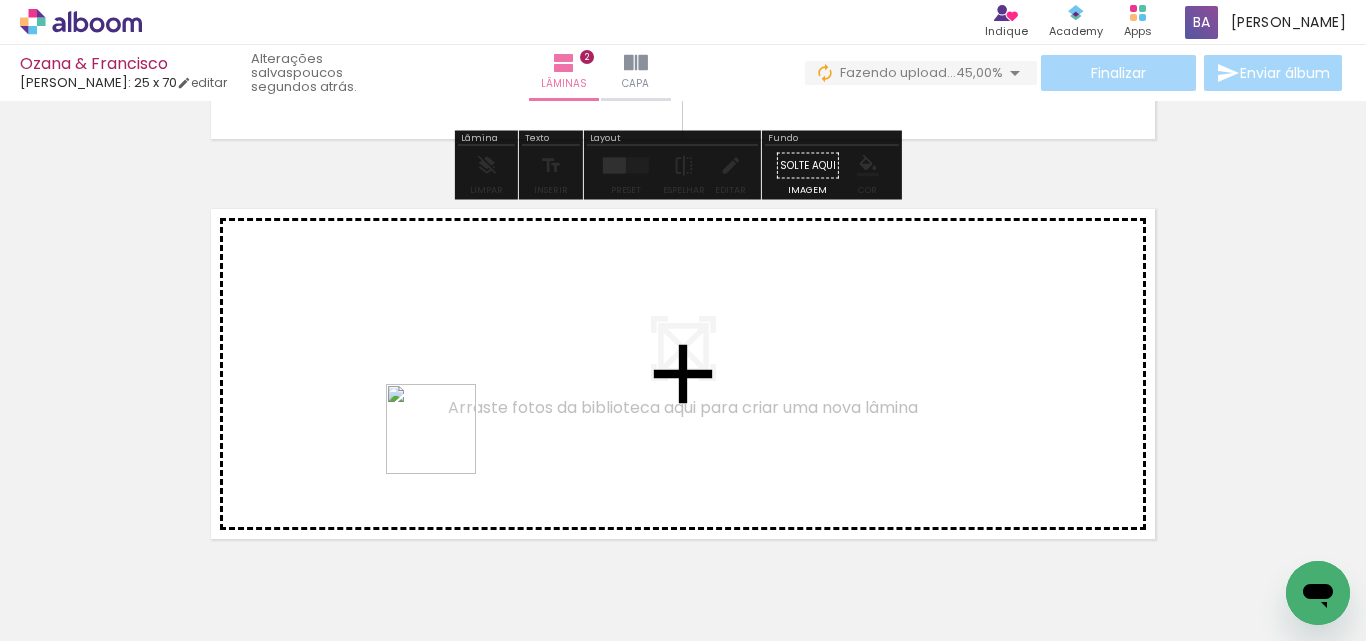 drag, startPoint x: 414, startPoint y: 587, endPoint x: 443, endPoint y: 312, distance: 276.52487 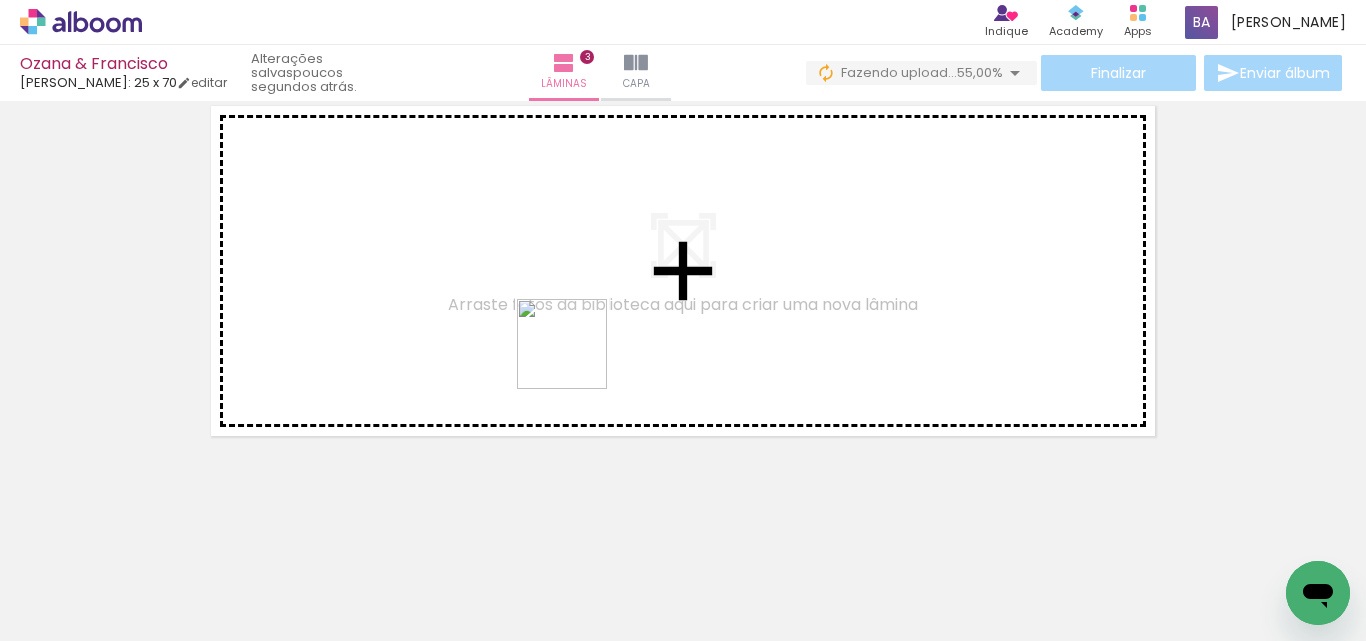 drag, startPoint x: 545, startPoint y: 593, endPoint x: 577, endPoint y: 358, distance: 237.16872 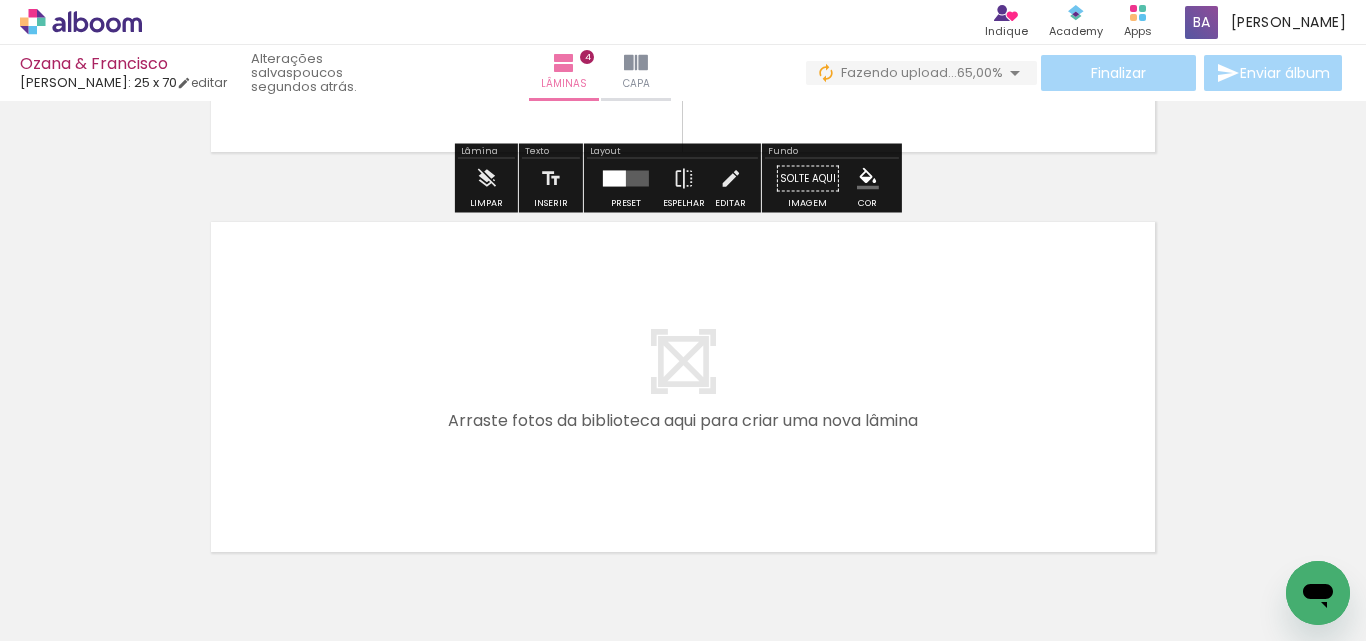 scroll, scrollTop: 1553, scrollLeft: 0, axis: vertical 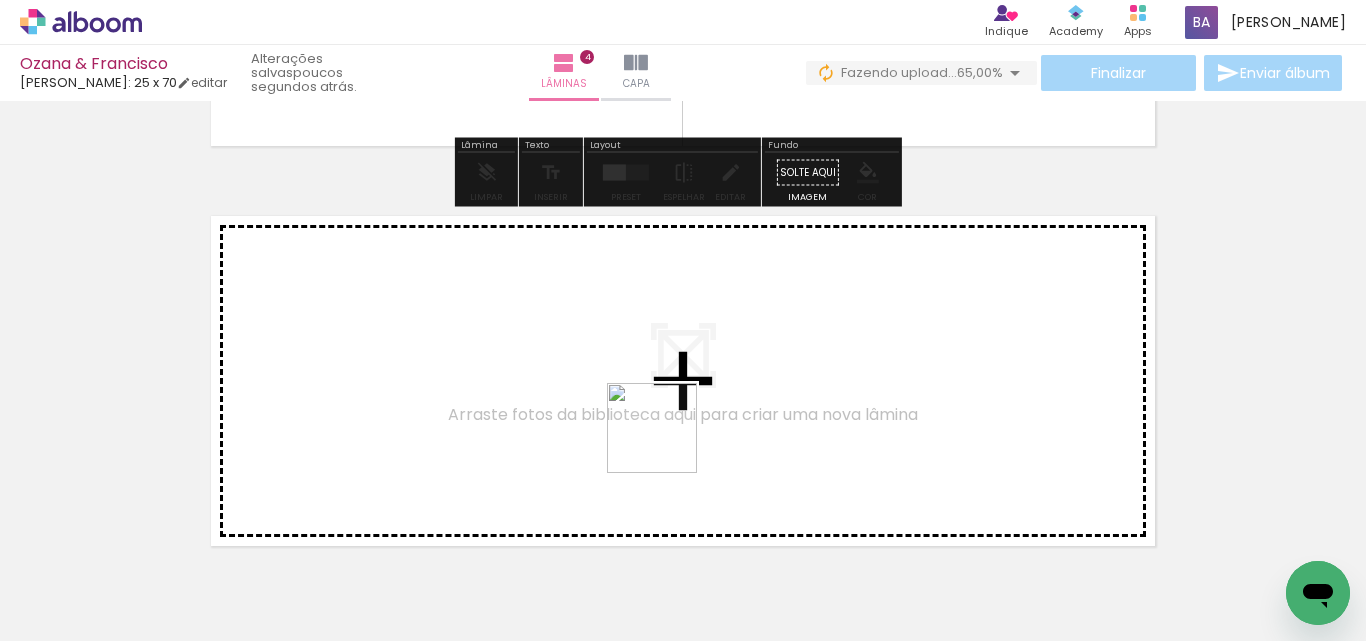 drag, startPoint x: 679, startPoint y: 579, endPoint x: 655, endPoint y: 403, distance: 177.62883 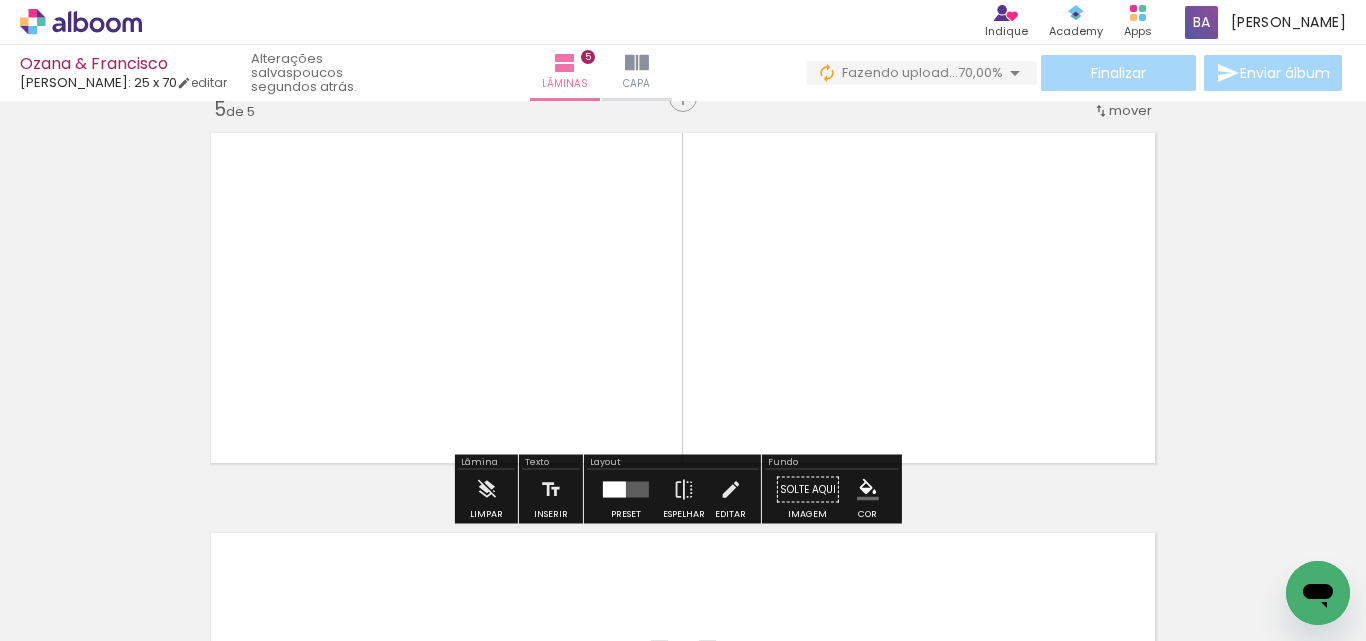 scroll, scrollTop: 1991, scrollLeft: 0, axis: vertical 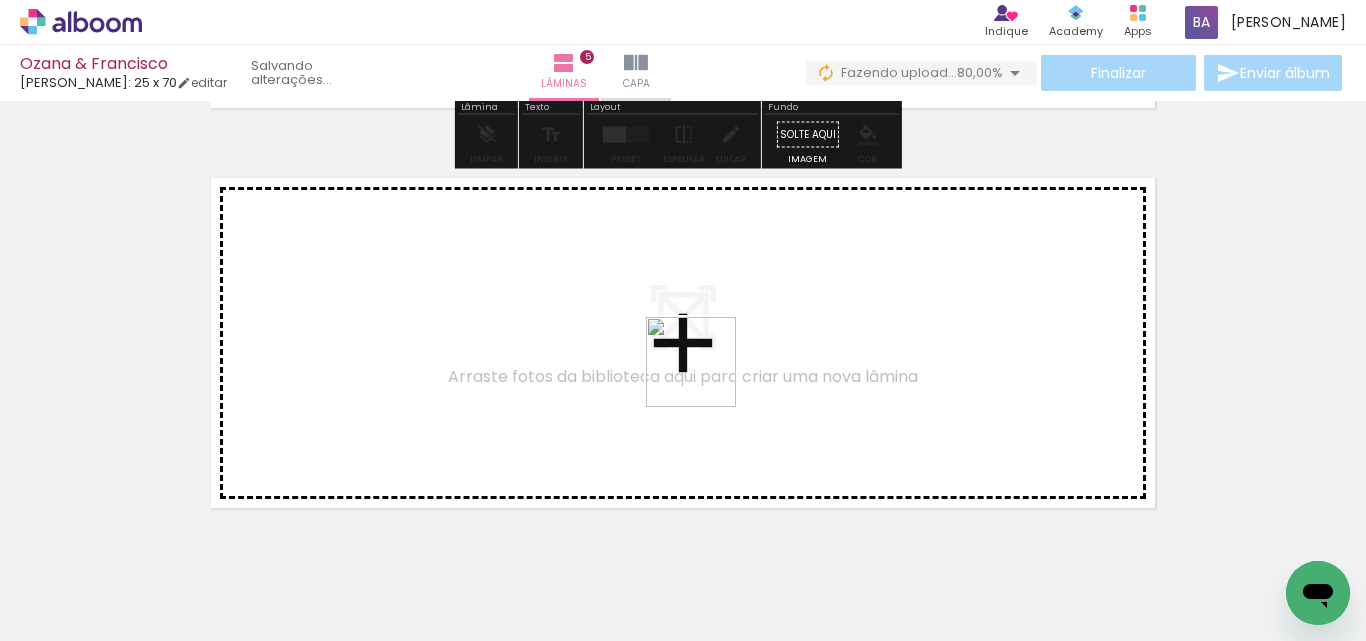 drag, startPoint x: 746, startPoint y: 563, endPoint x: 705, endPoint y: 375, distance: 192.41881 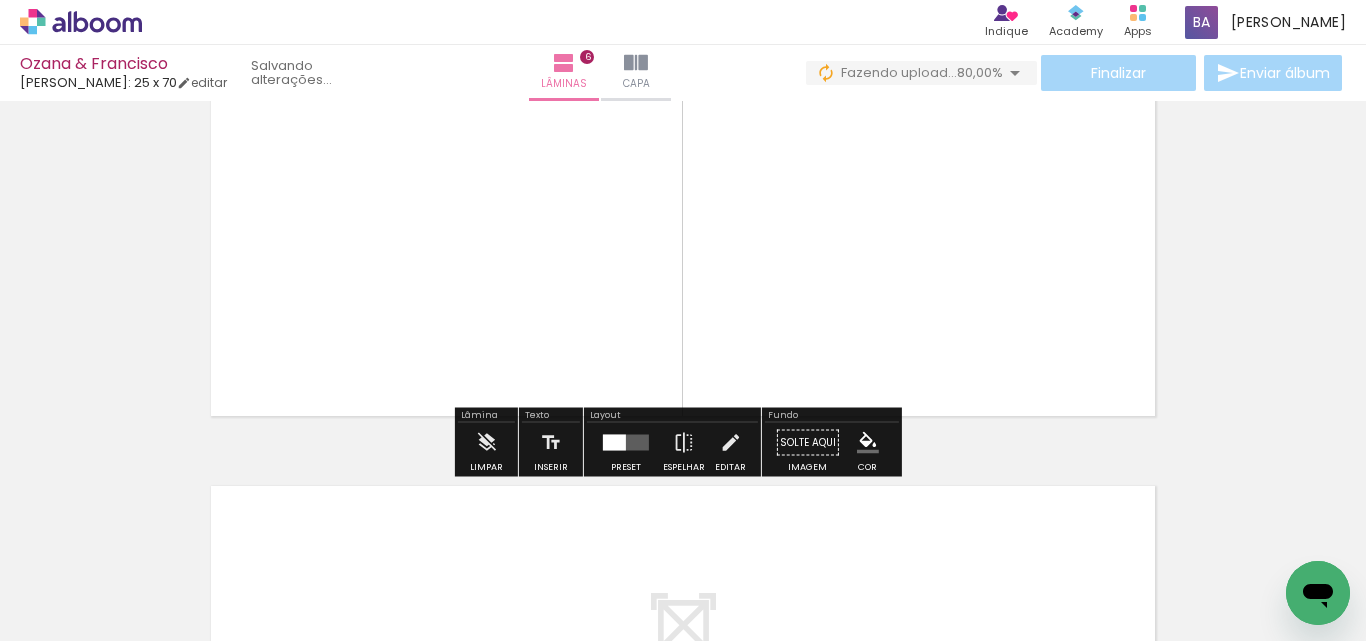 scroll, scrollTop: 2263, scrollLeft: 0, axis: vertical 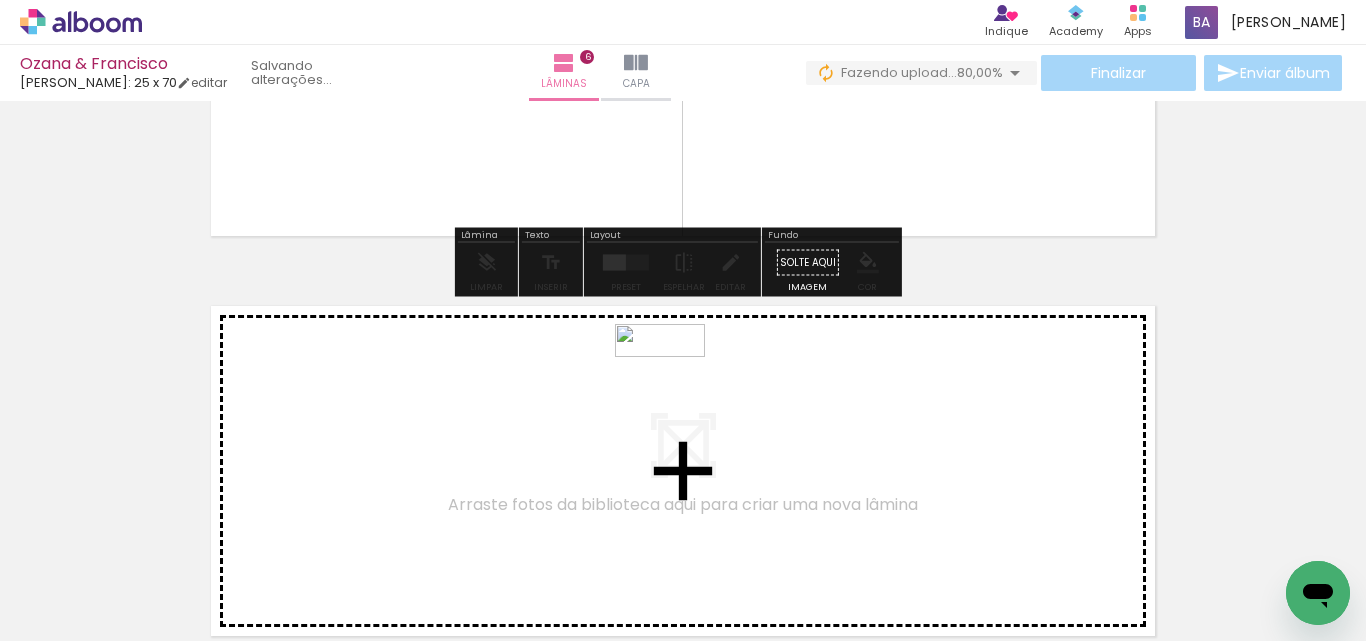 drag, startPoint x: 871, startPoint y: 581, endPoint x: 671, endPoint y: 381, distance: 282.8427 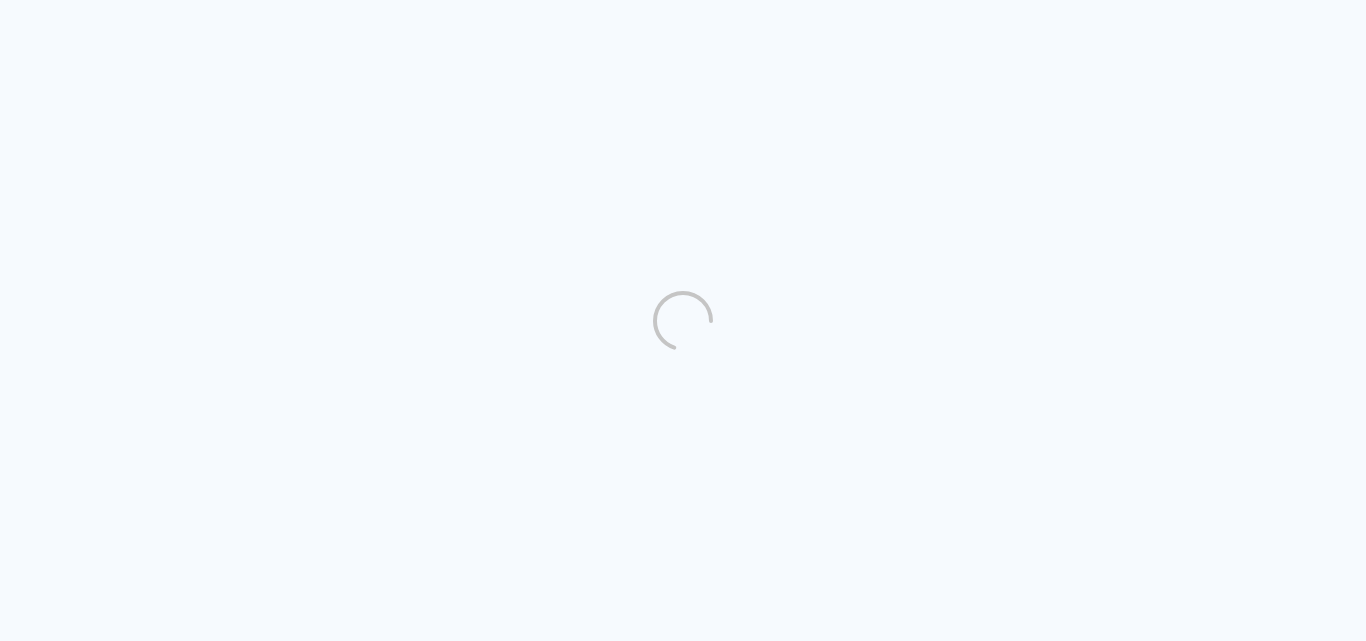 scroll, scrollTop: 0, scrollLeft: 0, axis: both 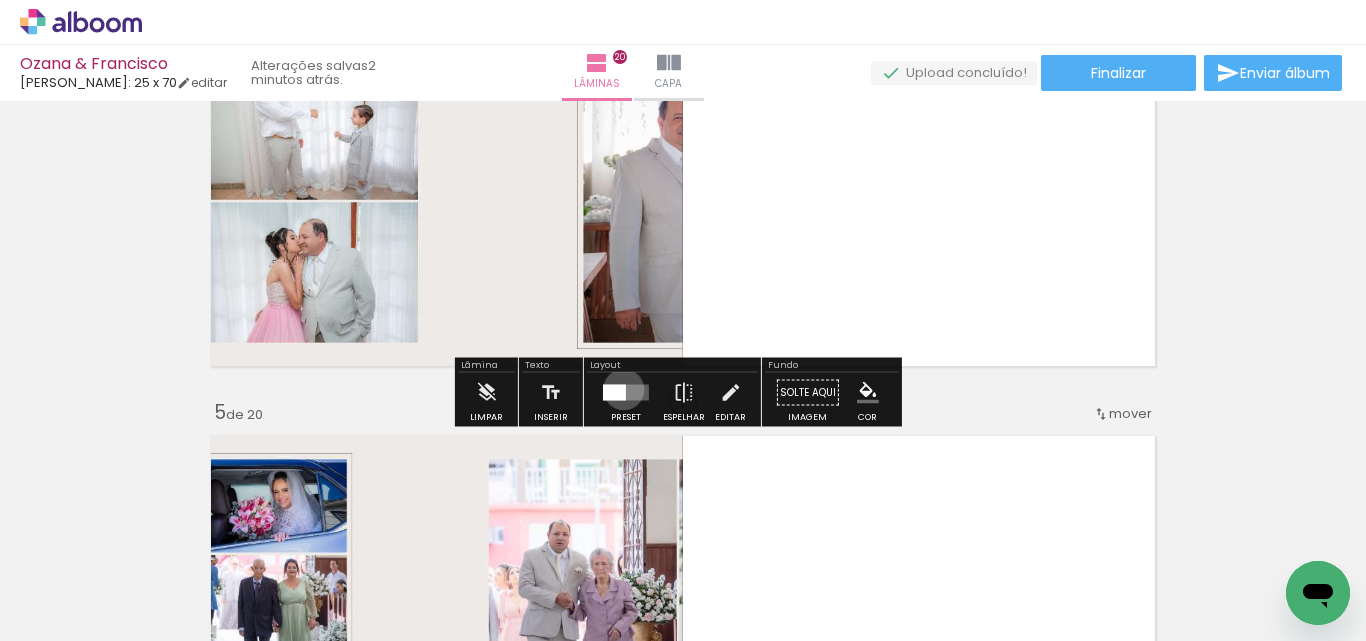 drag, startPoint x: 619, startPoint y: 389, endPoint x: 1365, endPoint y: 263, distance: 756.5659 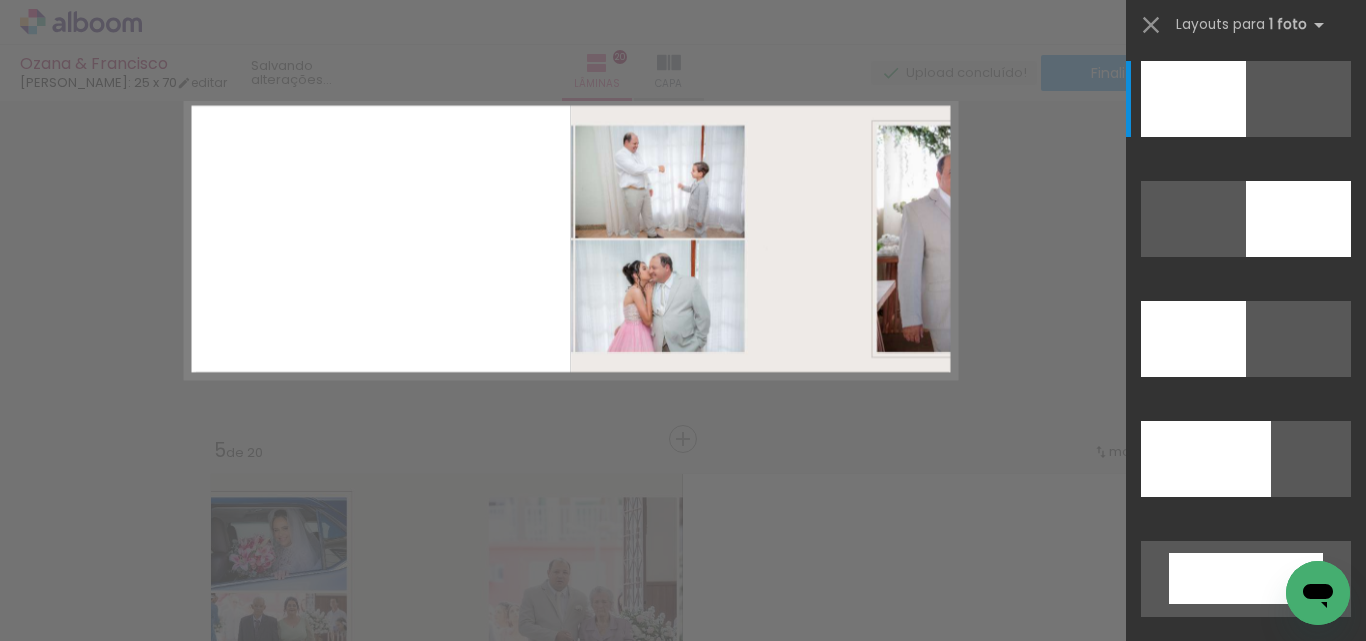 scroll, scrollTop: 1262, scrollLeft: 0, axis: vertical 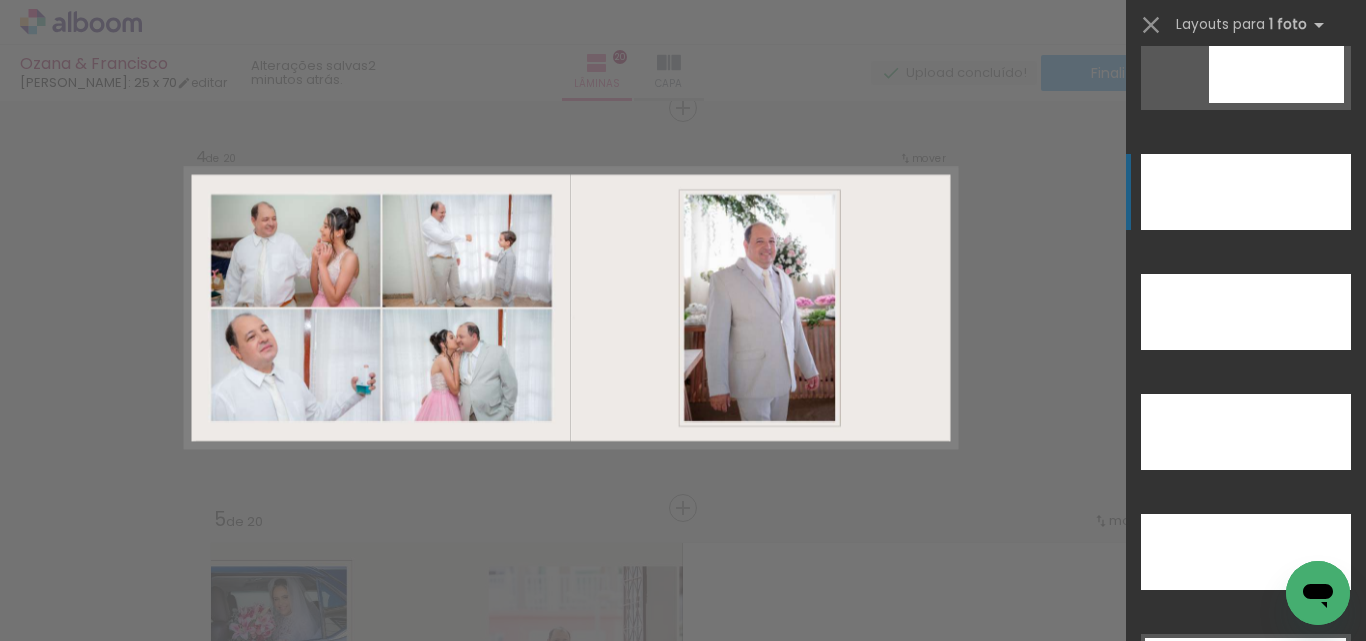 click at bounding box center [1246, 312] 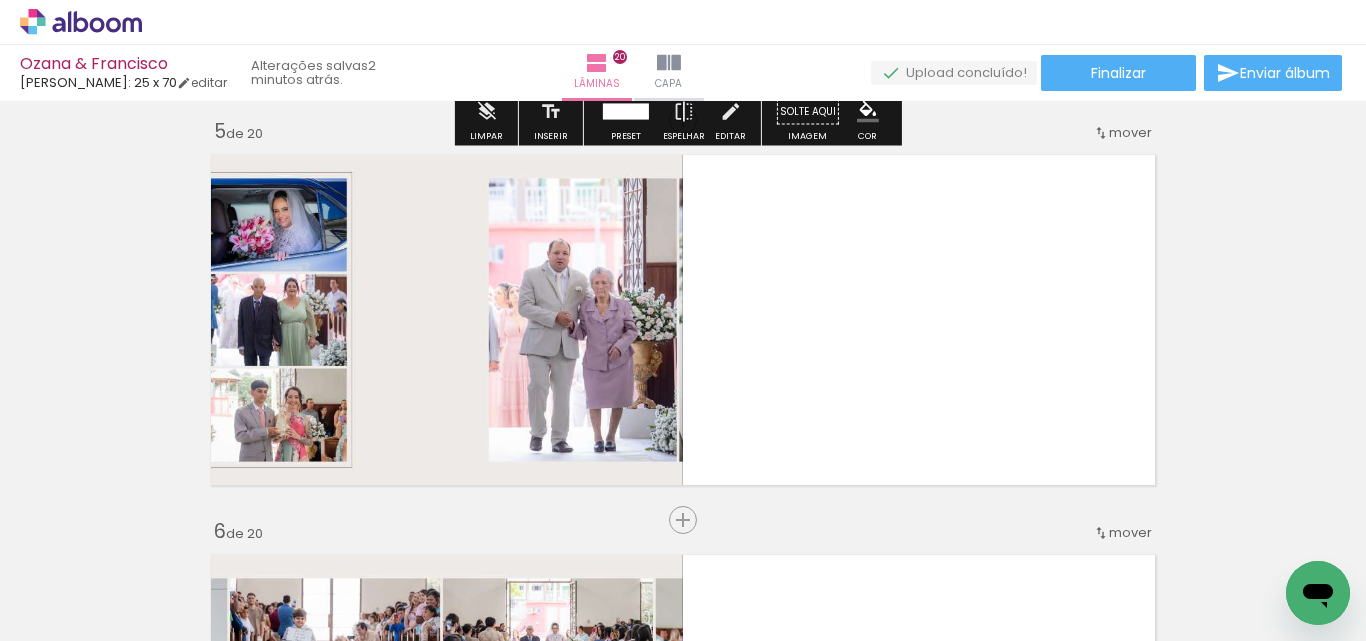 scroll, scrollTop: 1726, scrollLeft: 0, axis: vertical 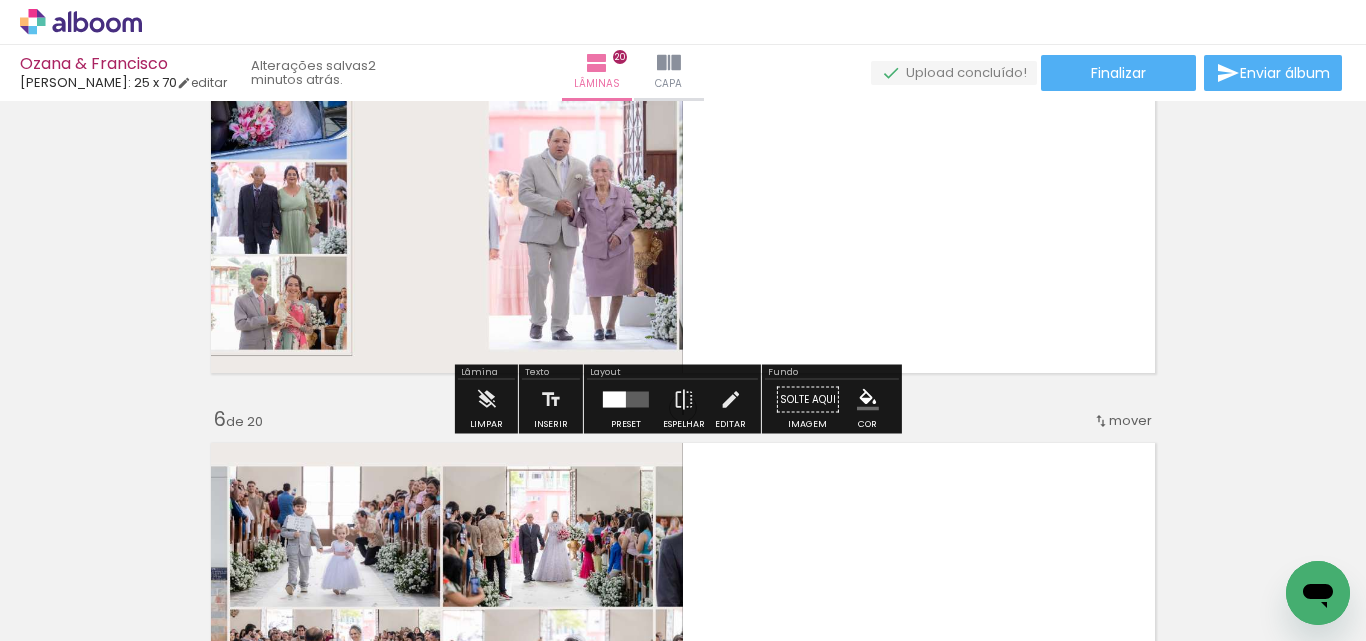 click at bounding box center (614, 400) 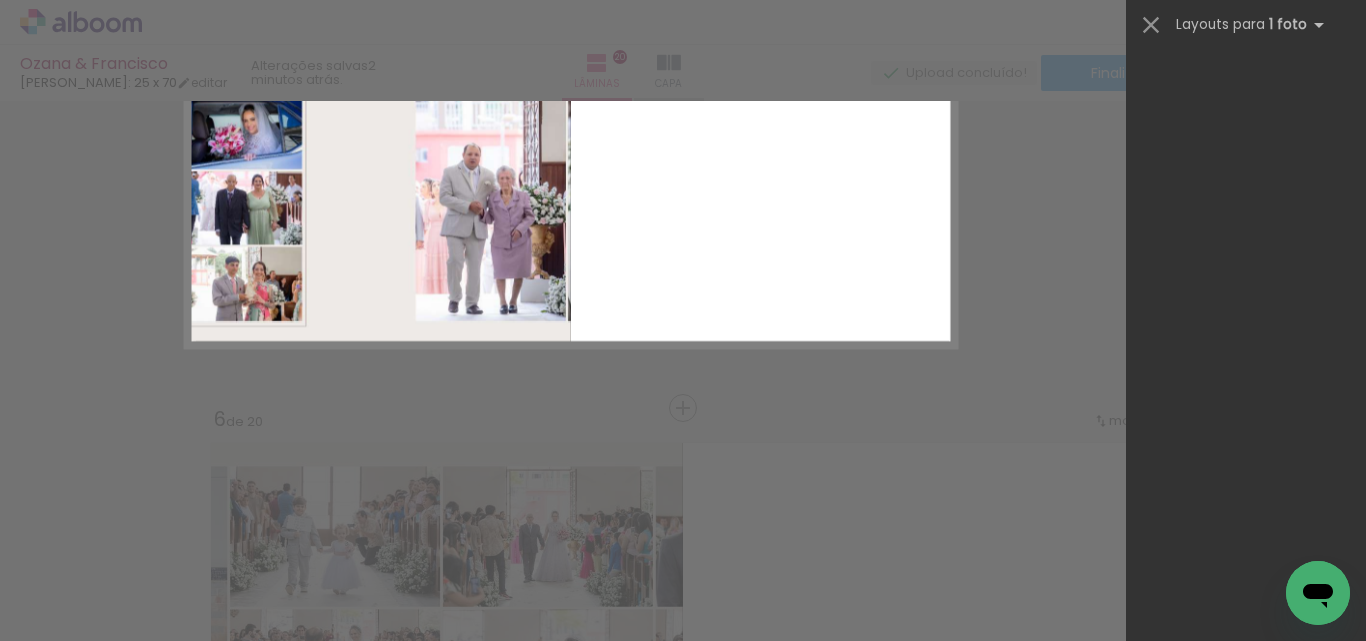 scroll, scrollTop: 0, scrollLeft: 0, axis: both 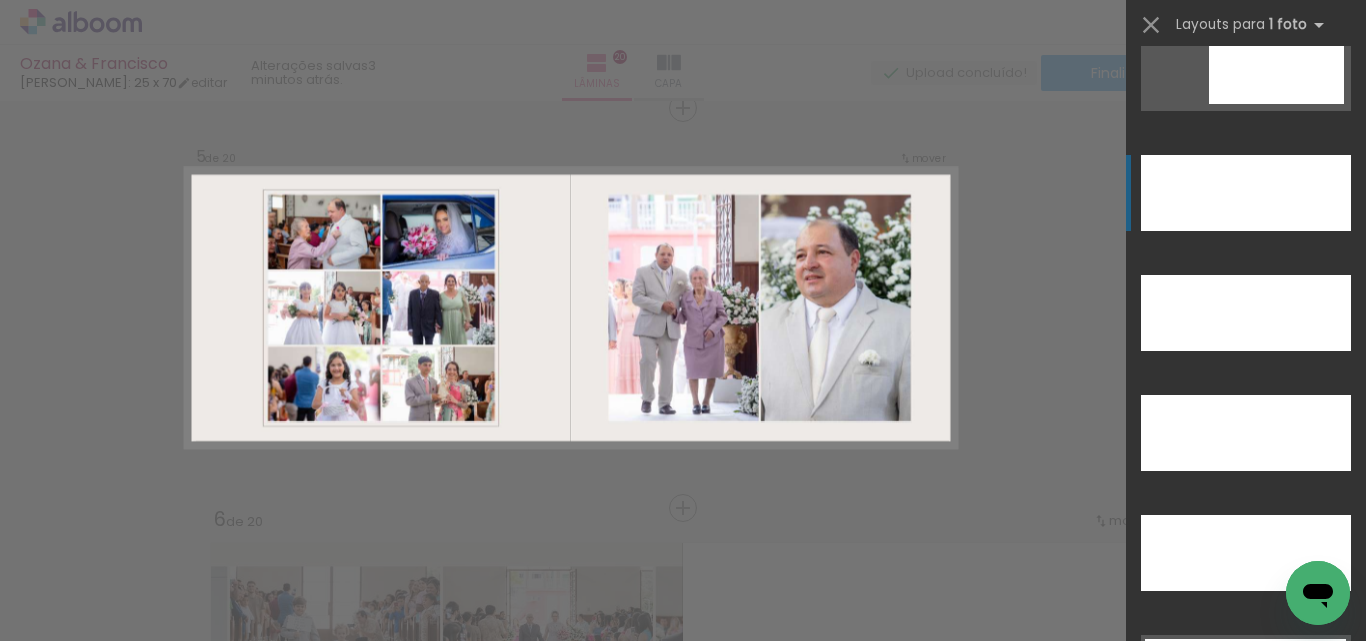 click at bounding box center [1246, -167] 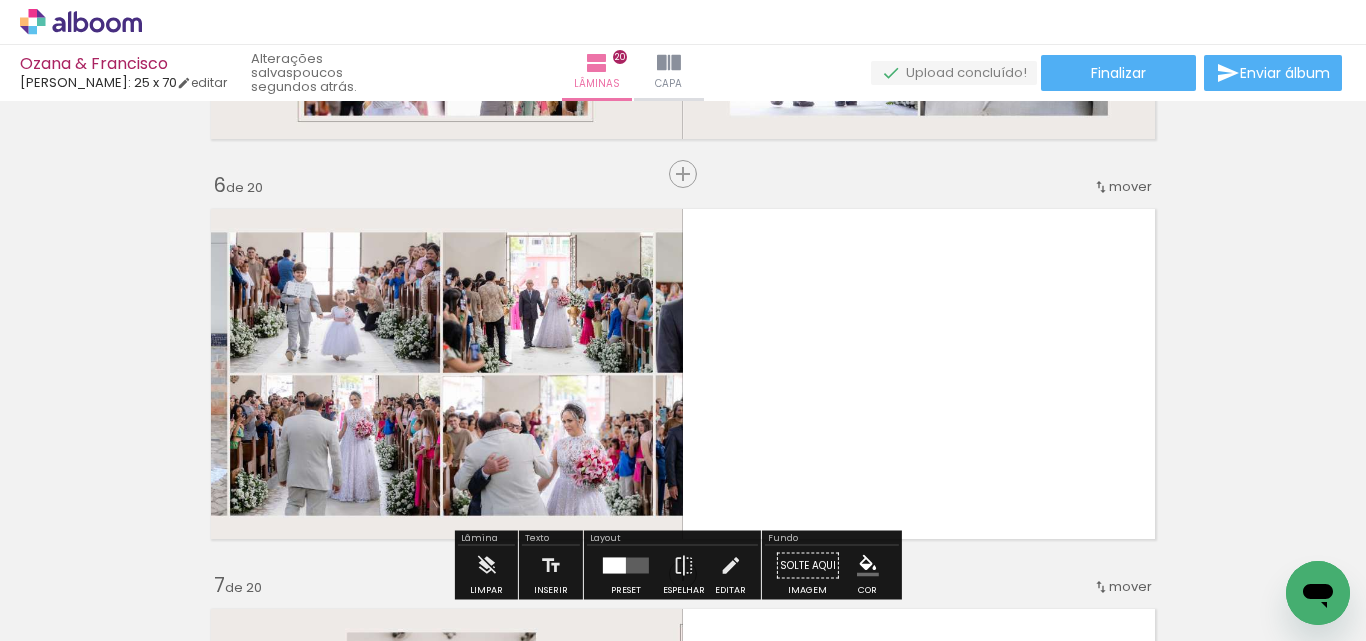 scroll, scrollTop: 2126, scrollLeft: 0, axis: vertical 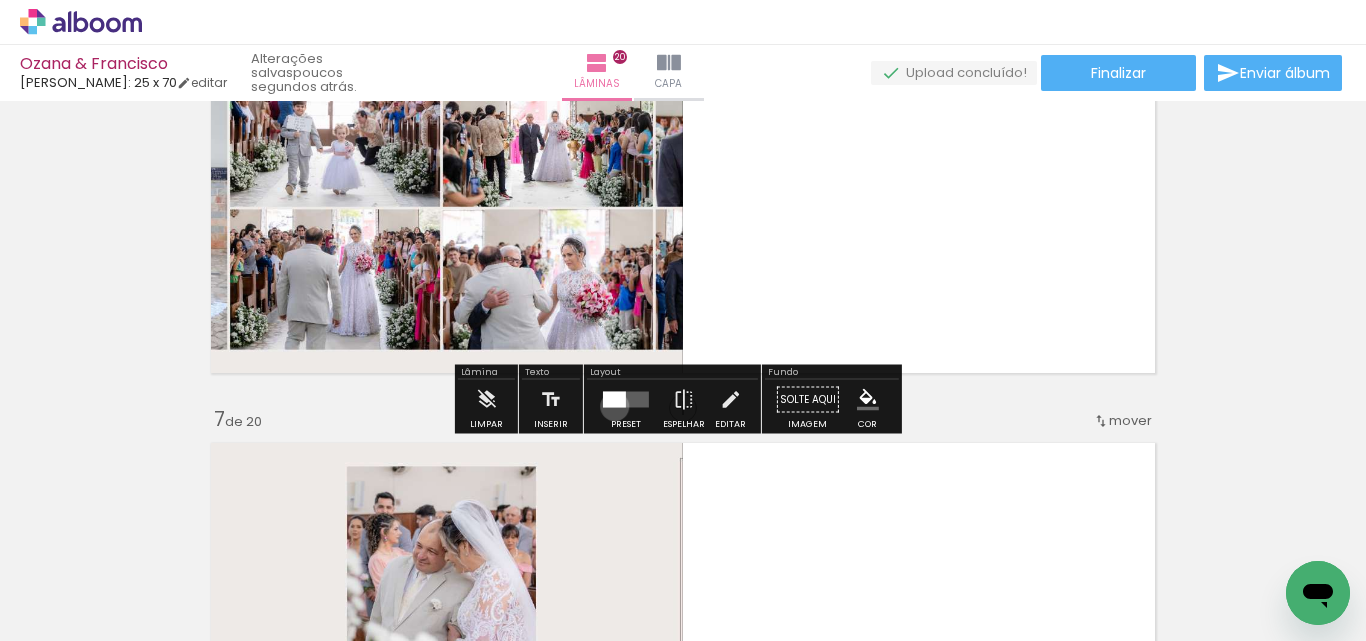 click at bounding box center [614, 400] 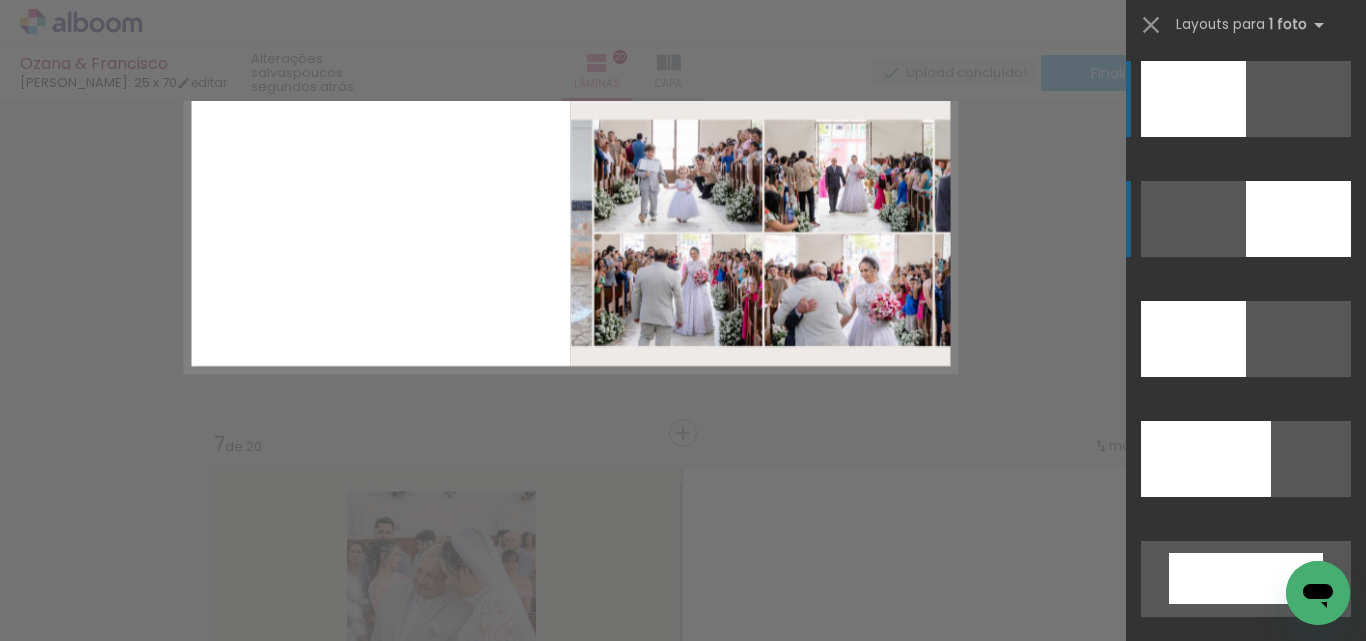scroll, scrollTop: 2053, scrollLeft: 0, axis: vertical 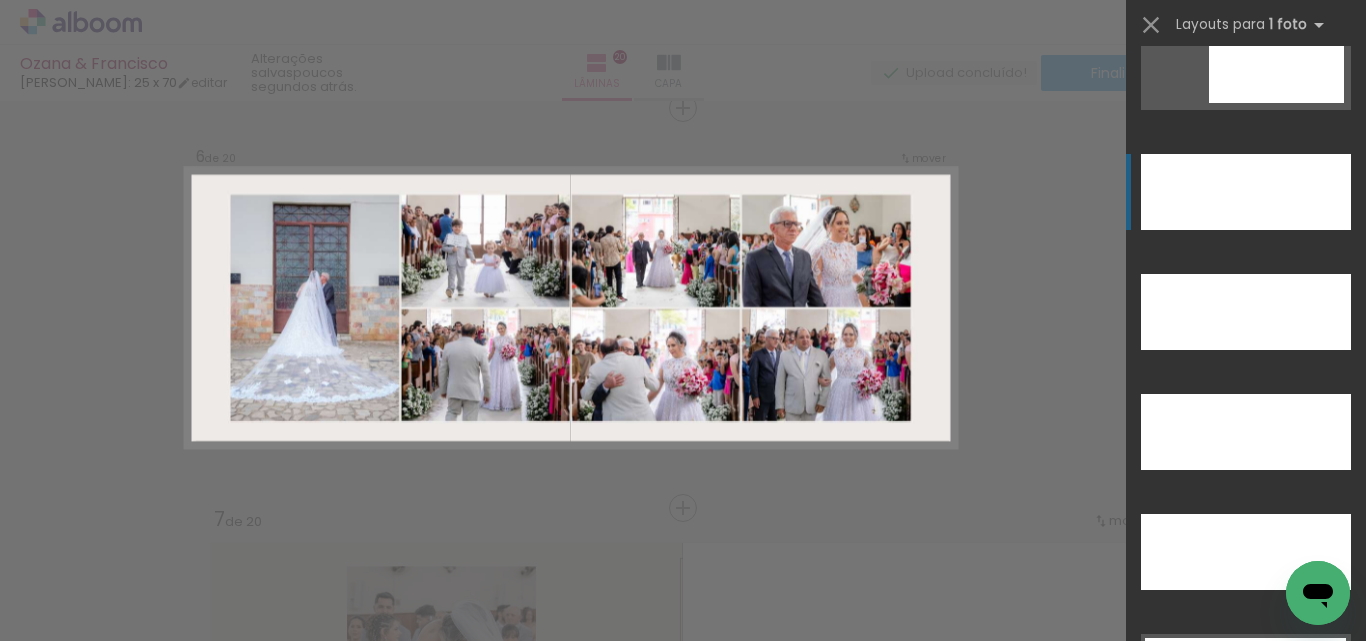 click at bounding box center (1246, 312) 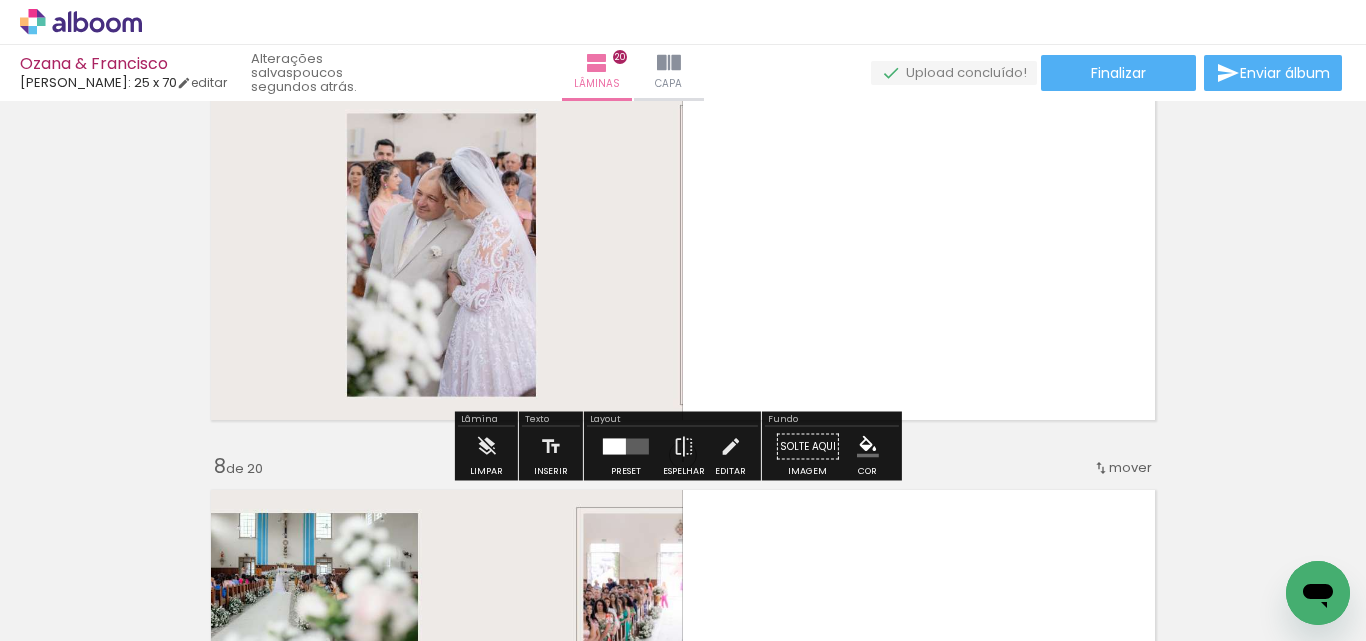 scroll, scrollTop: 2526, scrollLeft: 0, axis: vertical 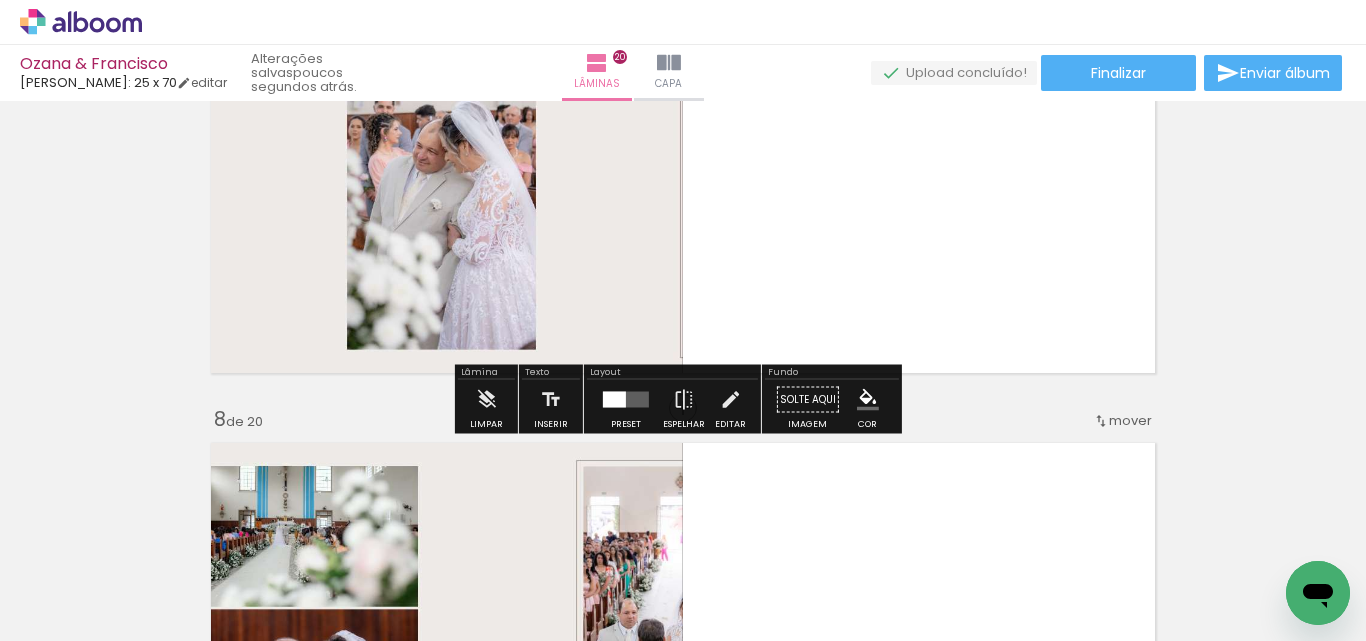 drag, startPoint x: 619, startPoint y: 392, endPoint x: 825, endPoint y: 373, distance: 206.87436 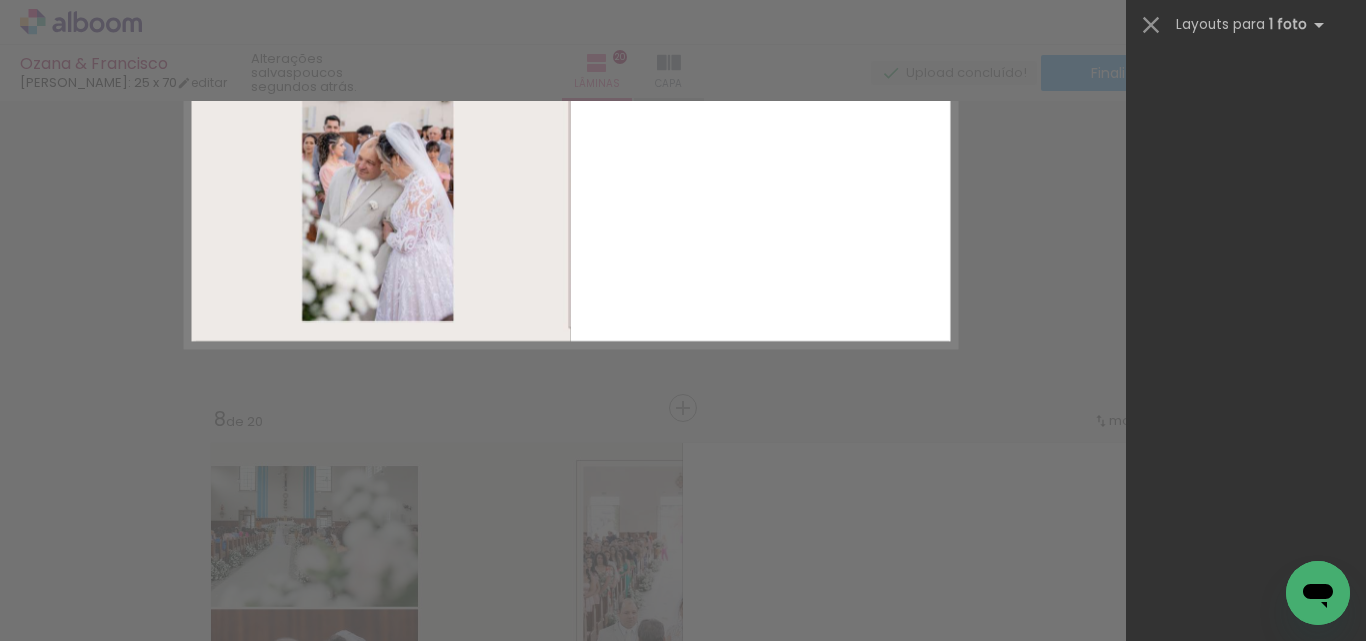 scroll, scrollTop: 0, scrollLeft: 0, axis: both 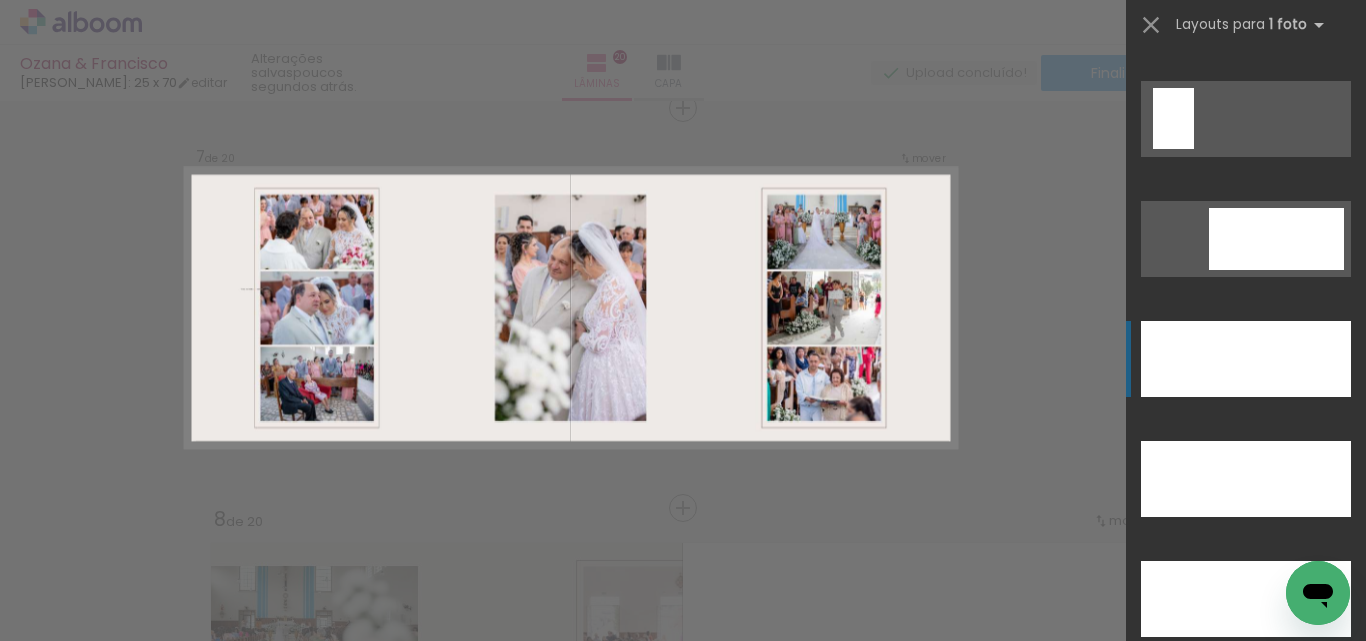 click at bounding box center [1246, 719] 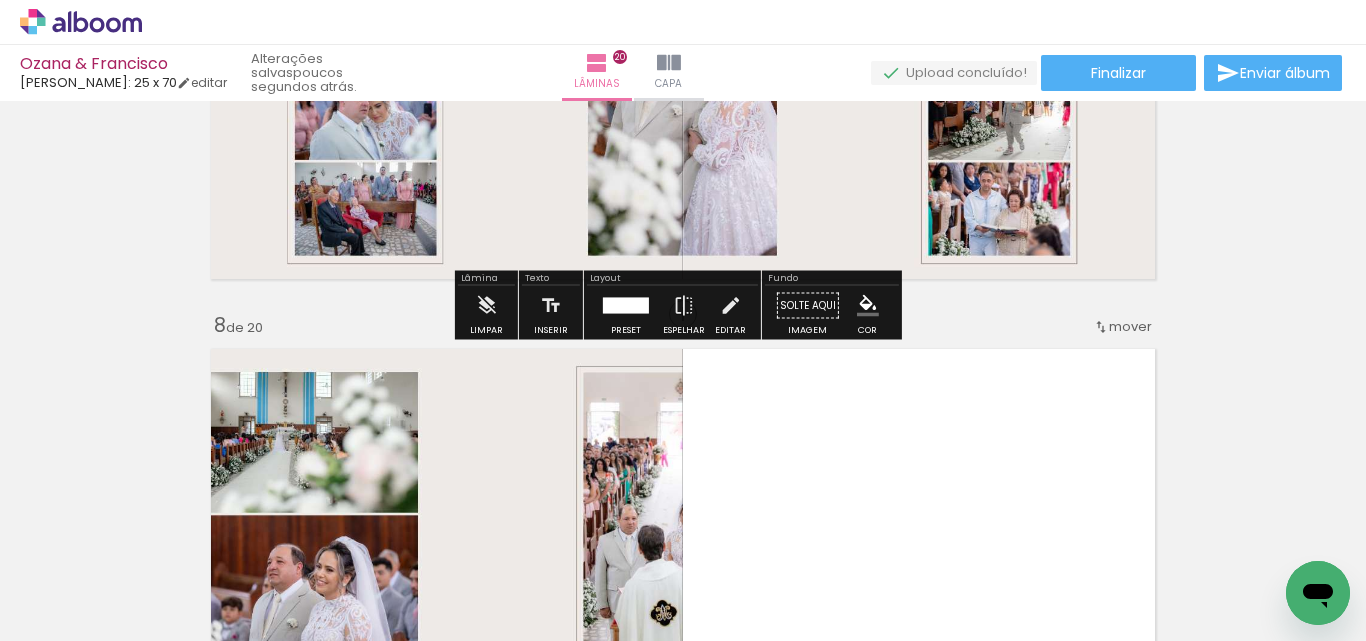 scroll, scrollTop: 2926, scrollLeft: 0, axis: vertical 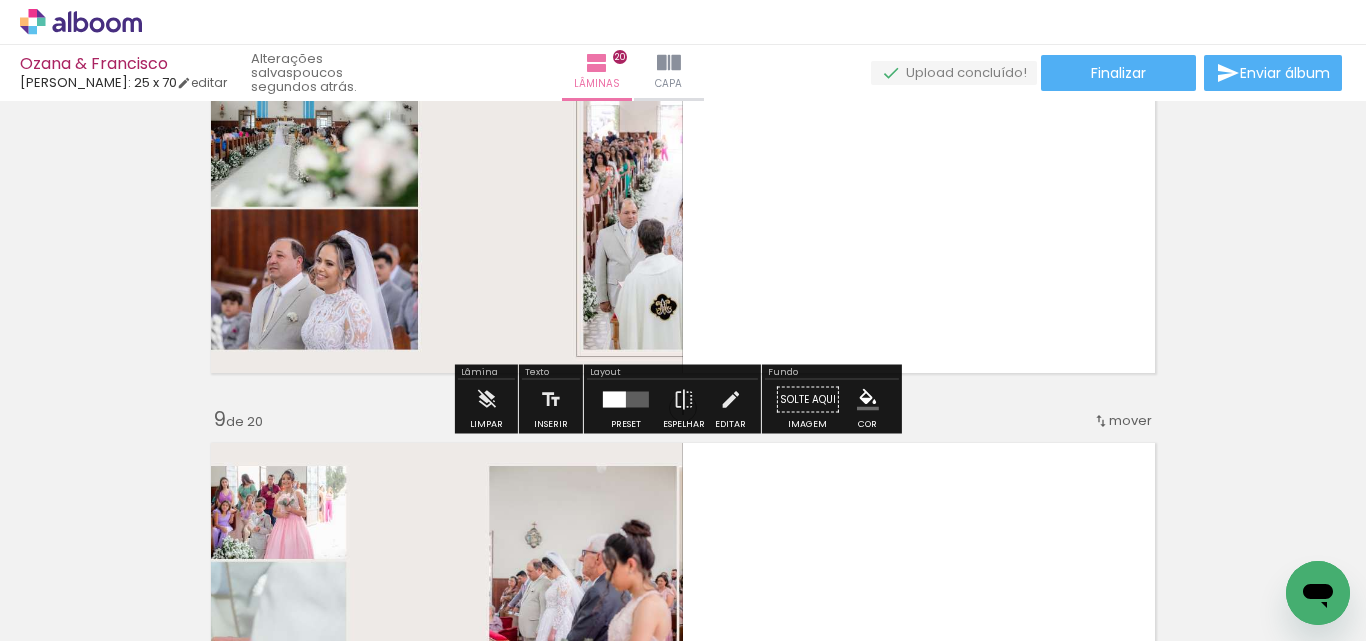 drag, startPoint x: 628, startPoint y: 406, endPoint x: 784, endPoint y: 368, distance: 160.56151 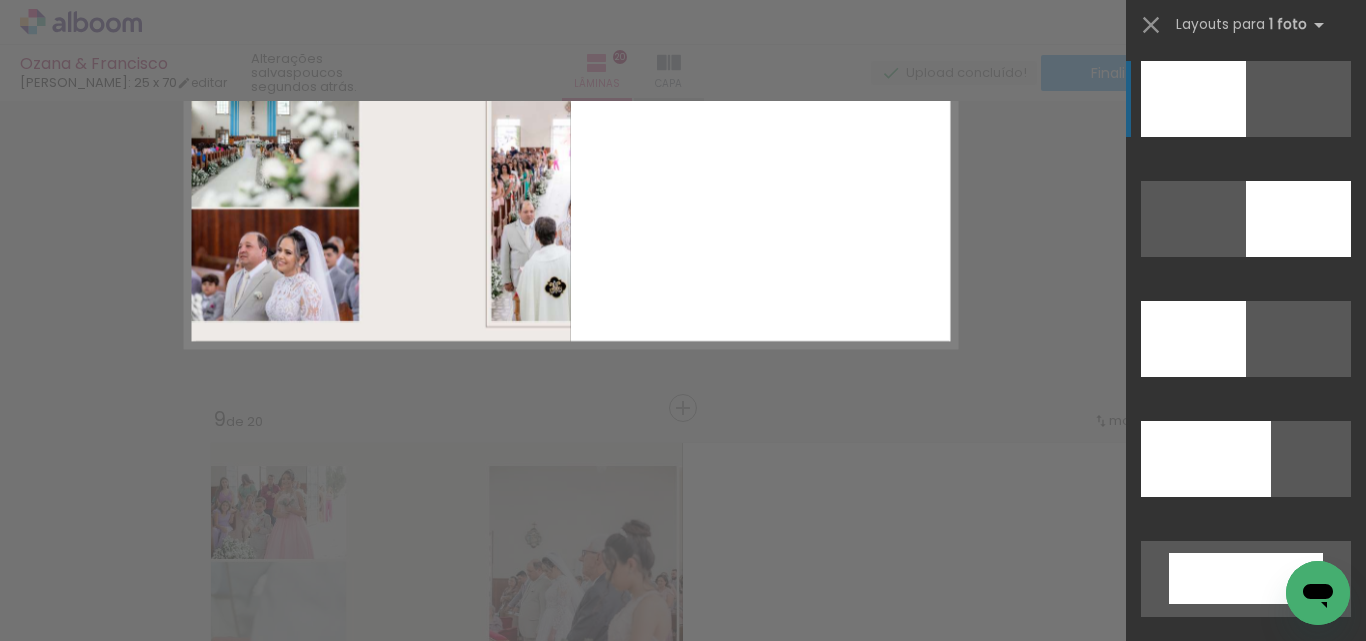 scroll, scrollTop: 391, scrollLeft: 0, axis: vertical 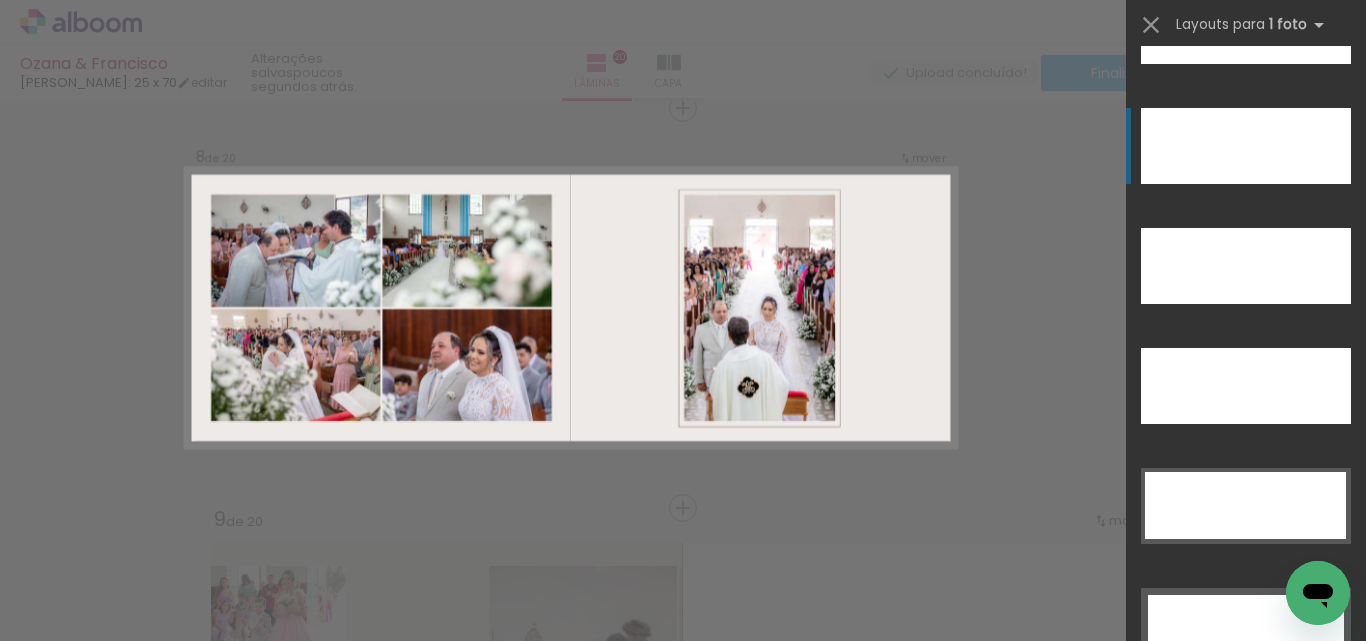 click at bounding box center [1246, -334] 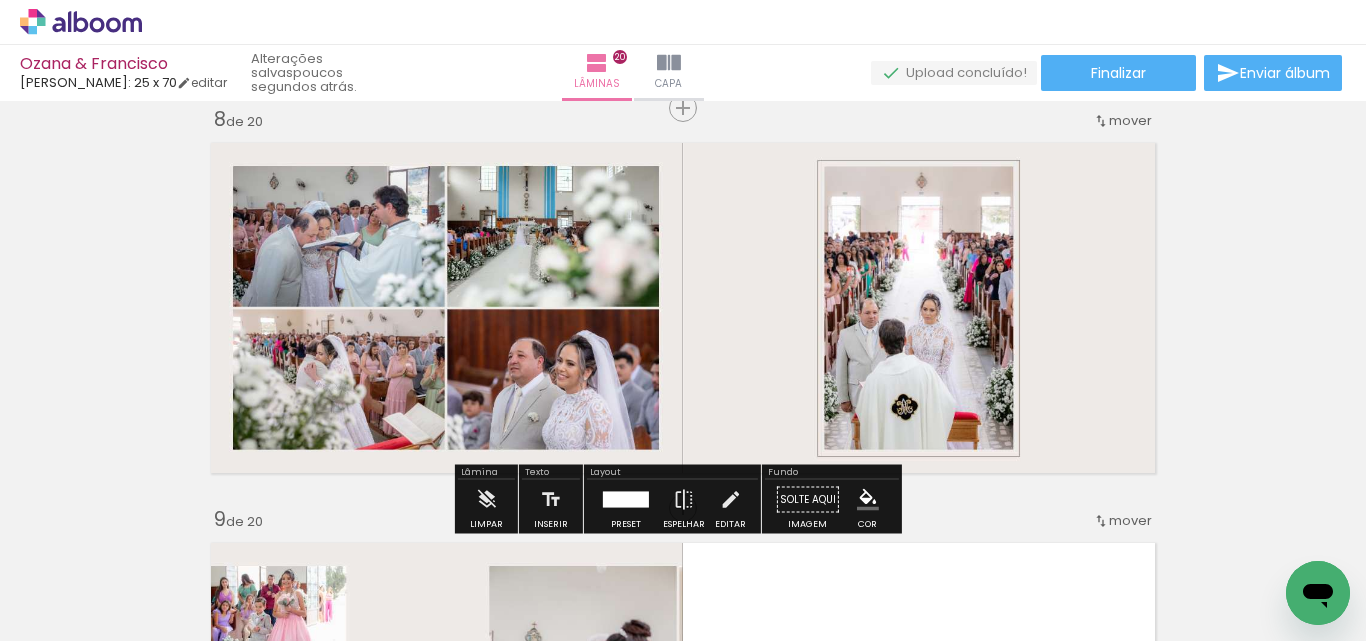 scroll, scrollTop: 3326, scrollLeft: 0, axis: vertical 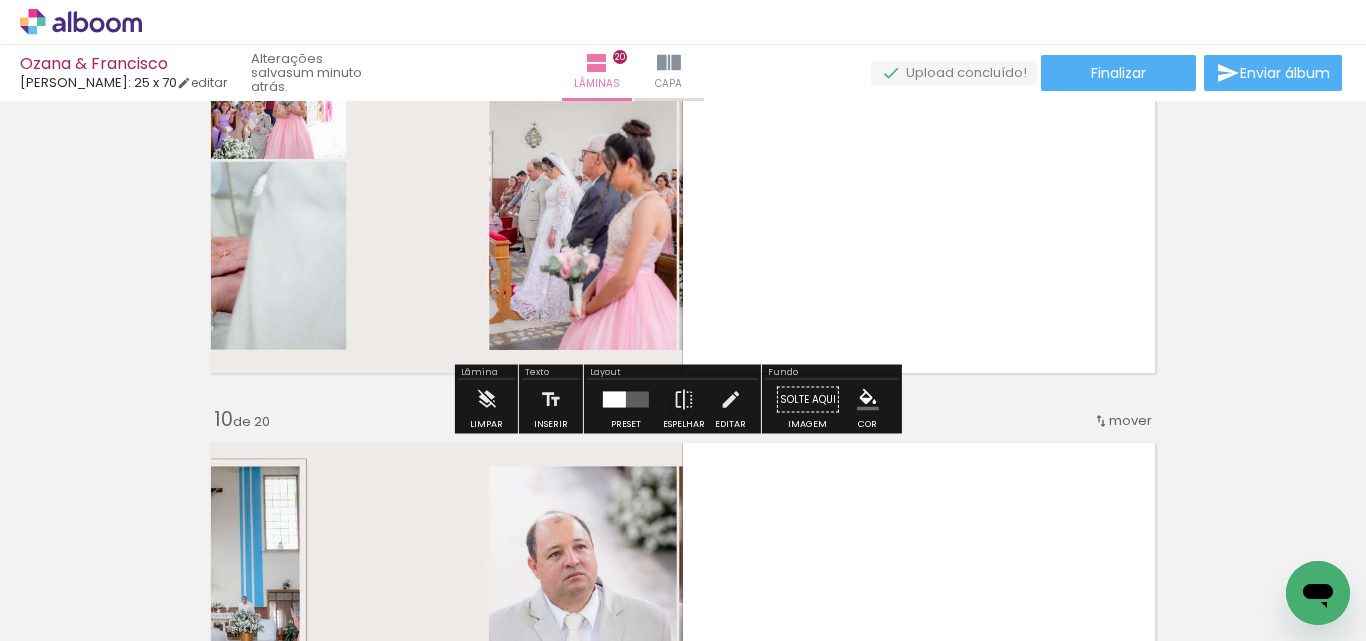 click at bounding box center (626, 400) 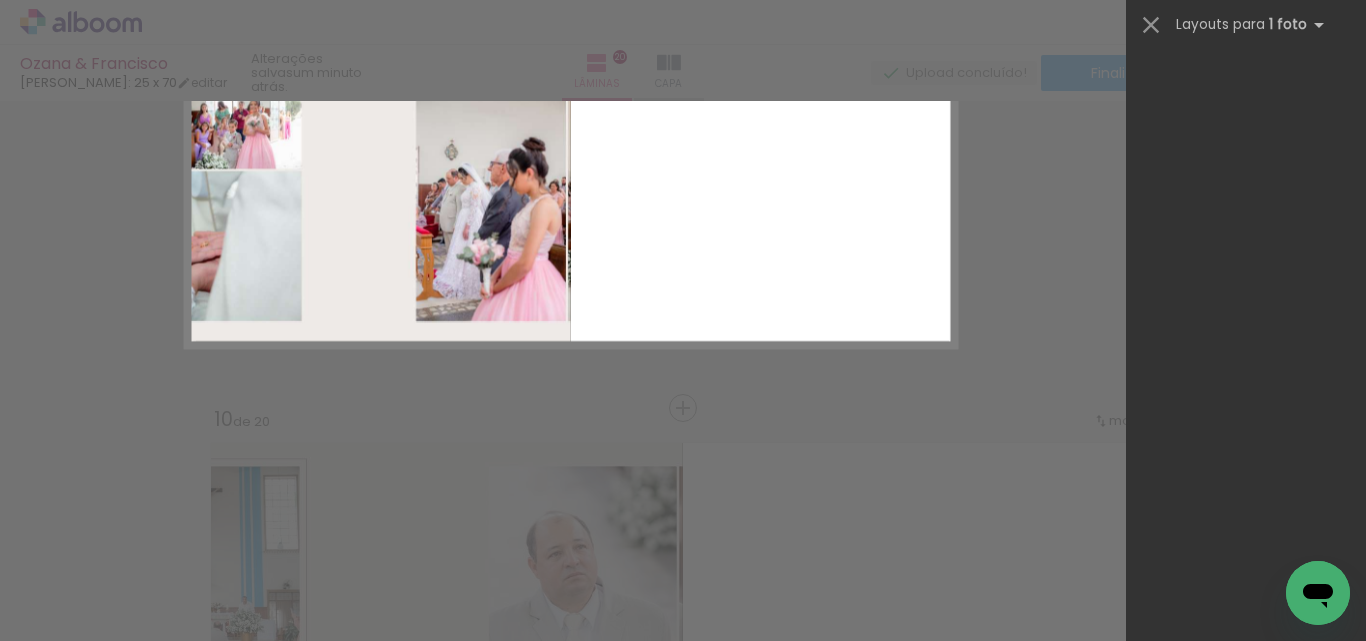 scroll, scrollTop: 0, scrollLeft: 0, axis: both 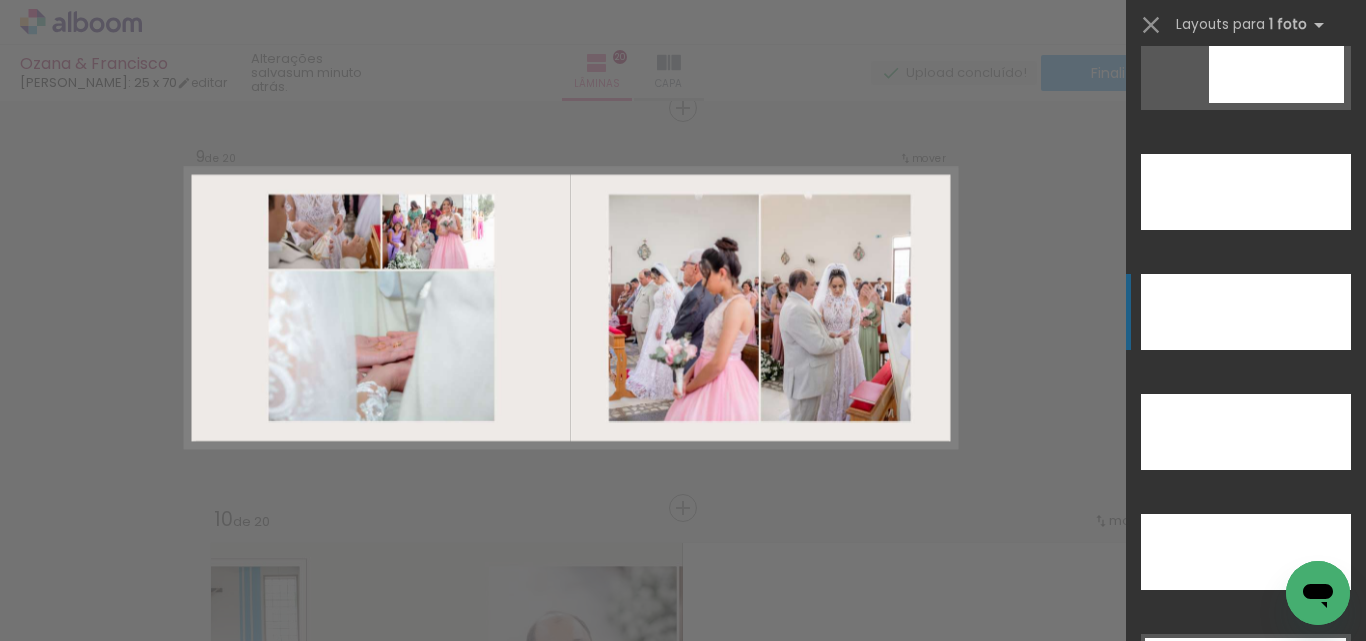 click at bounding box center (1246, 432) 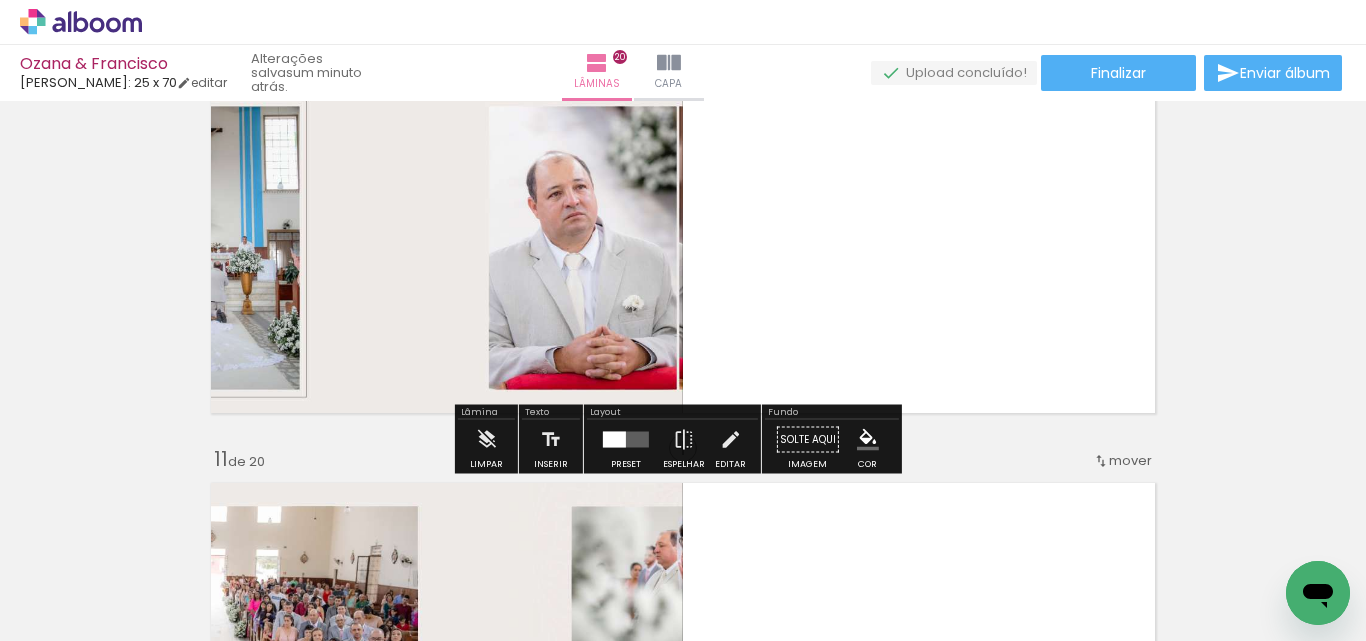 scroll, scrollTop: 3726, scrollLeft: 0, axis: vertical 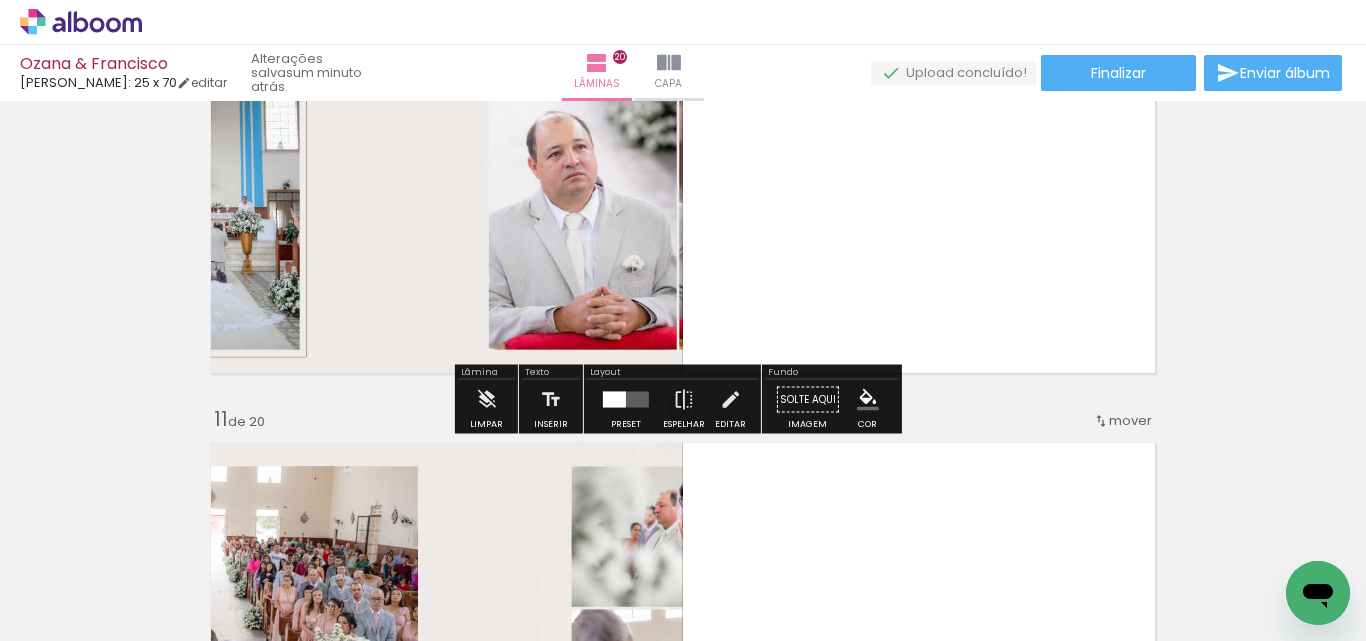 drag, startPoint x: 615, startPoint y: 410, endPoint x: 1050, endPoint y: 352, distance: 438.84964 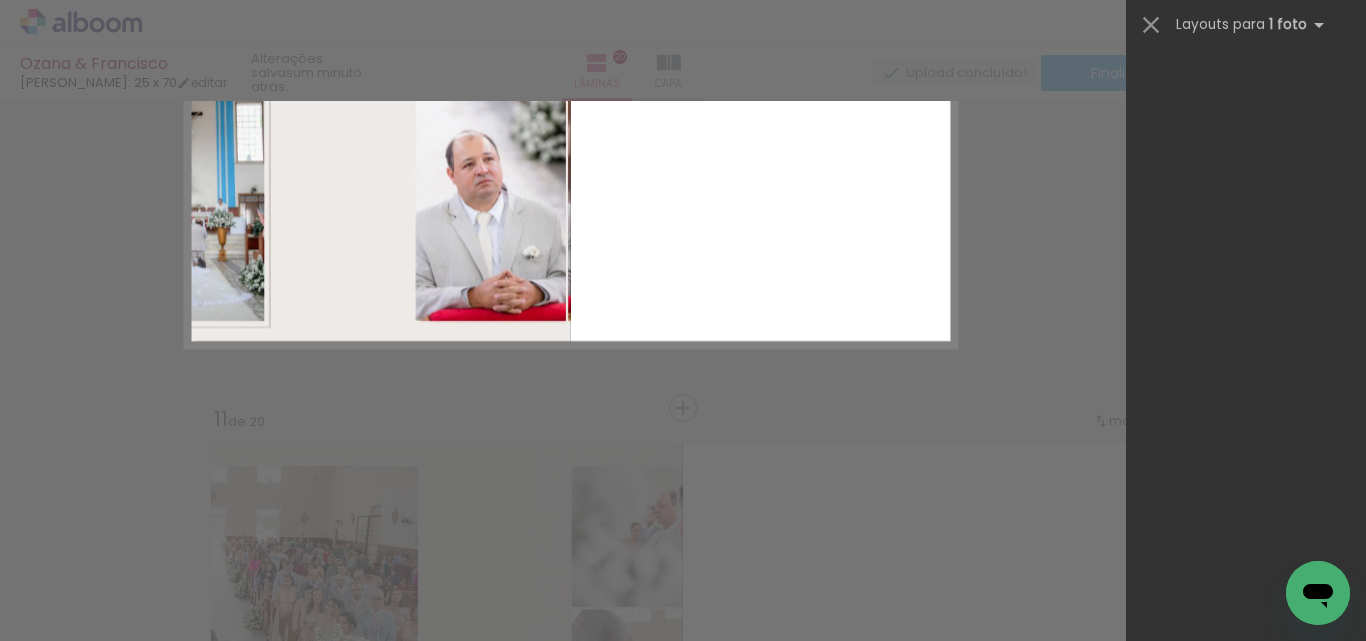 scroll, scrollTop: 0, scrollLeft: 0, axis: both 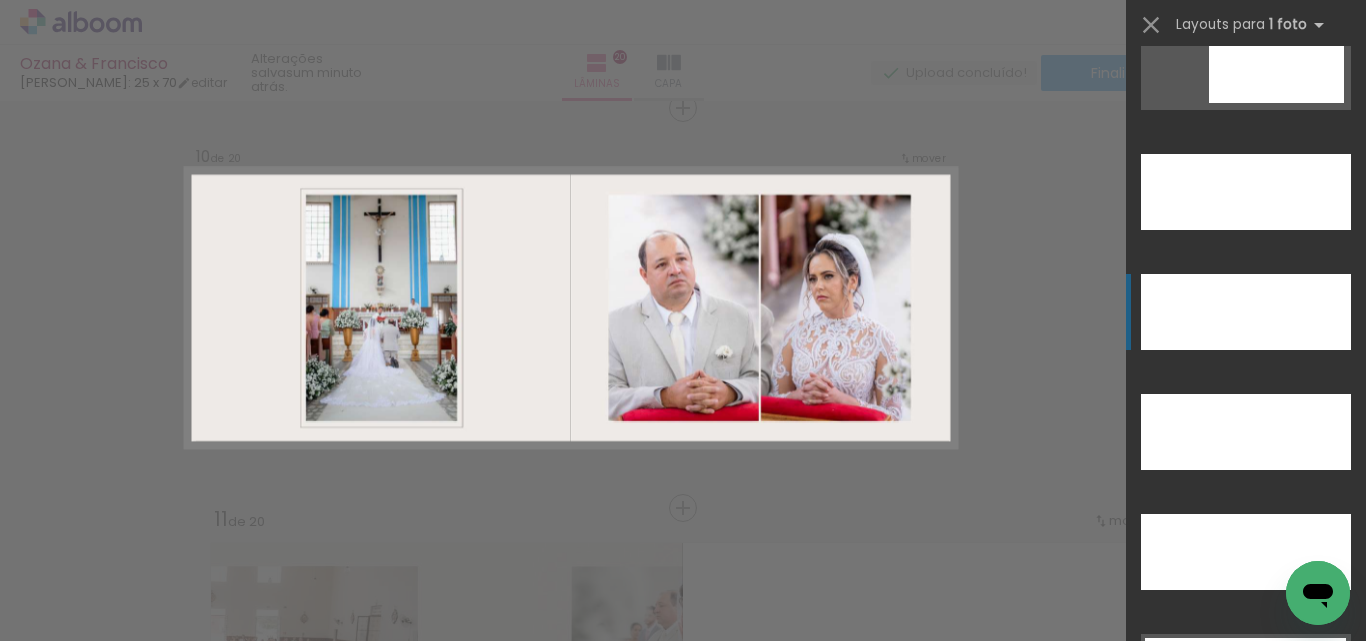 click at bounding box center [1246, 432] 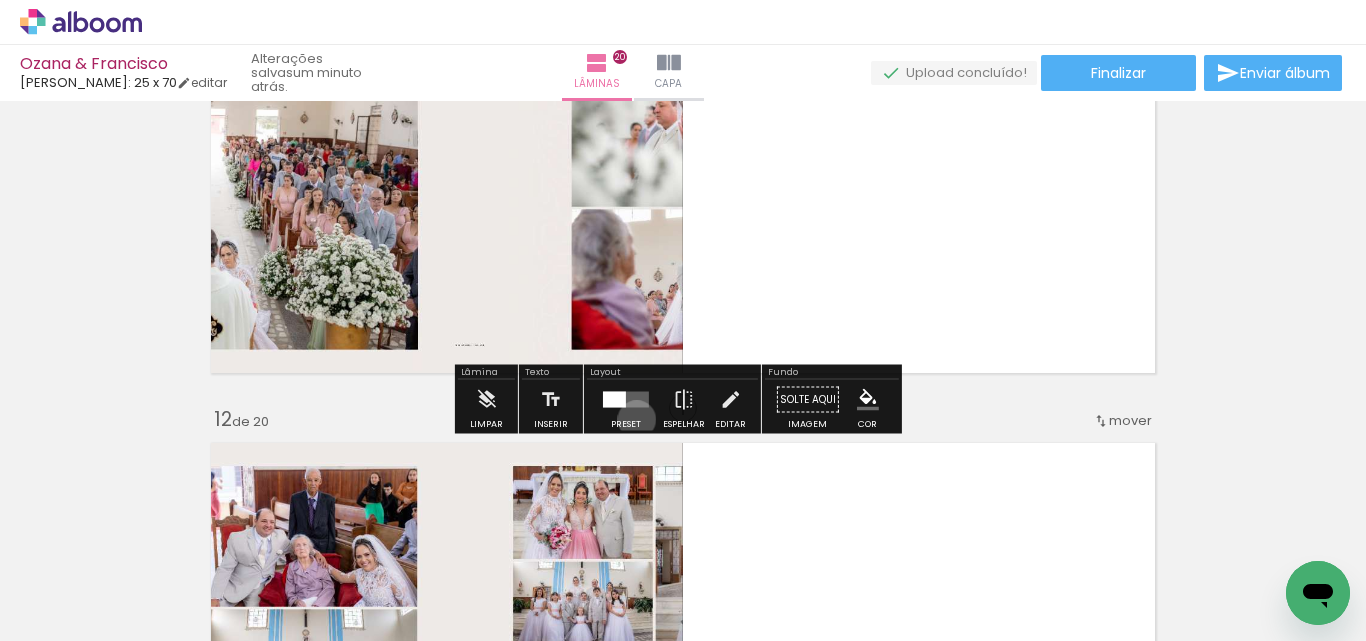 click at bounding box center (626, 400) 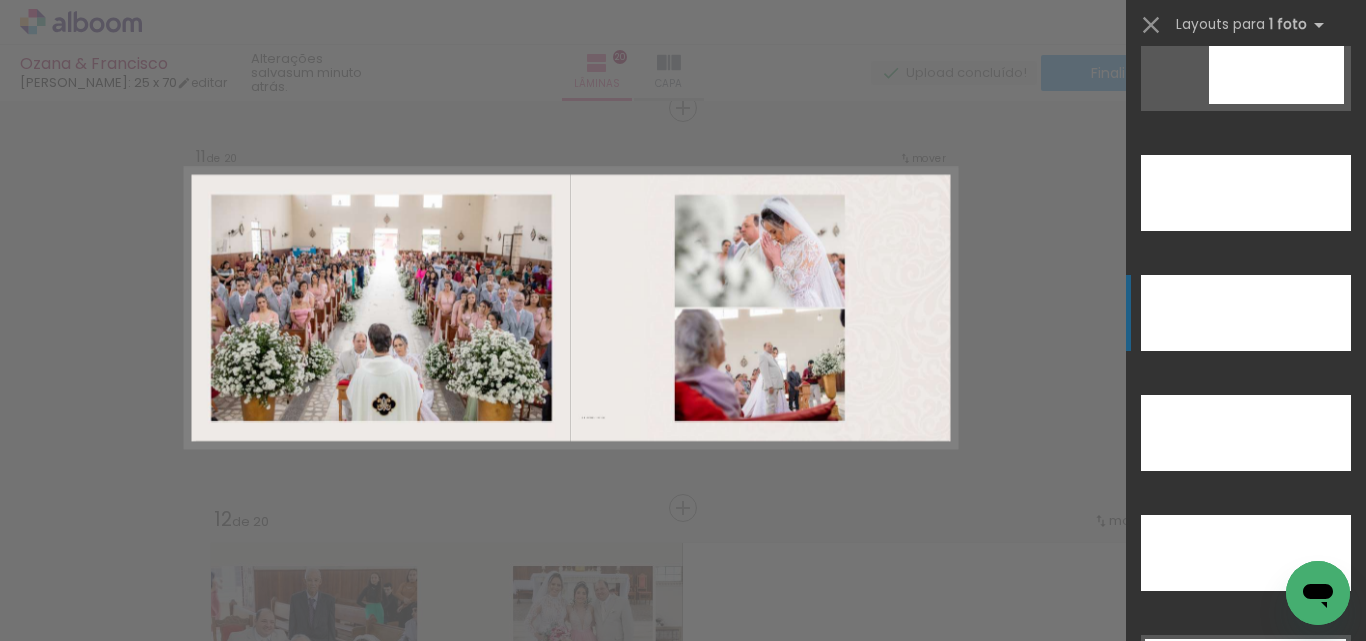 click at bounding box center (1246, 433) 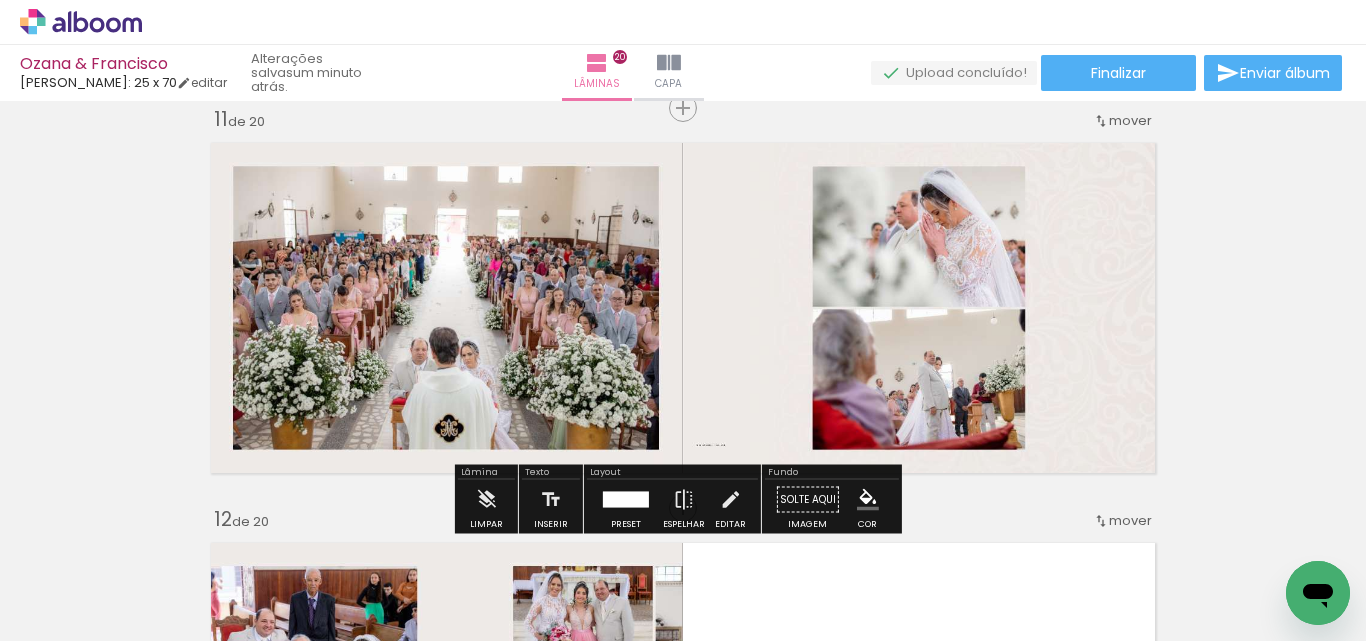 click on "Inserir lâmina 1  de 20  Inserir lâmina 2  de 20  Inserir lâmina 3  de 20  Inserir lâmina 4  de 20  Inserir lâmina 5  de 20  Inserir lâmina 6  de 20  Inserir lâmina 7  de 20  Inserir lâmina 8  de 20  Inserir lâmina 9  de 20  Inserir lâmina 10  de 20  Inserir lâmina 11  de 20  Inserir lâmina 12  de 20  Inserir lâmina 13  de 20  Inserir lâmina 14  de 20  Inserir lâmina 15  de 20  Inserir lâmina 16  de 20  Inserir lâmina 17  de 20  Inserir lâmina 18  de 20  Inserir lâmina 19  de 20  Inserir lâmina 20  de 20" at bounding box center (683, 282) 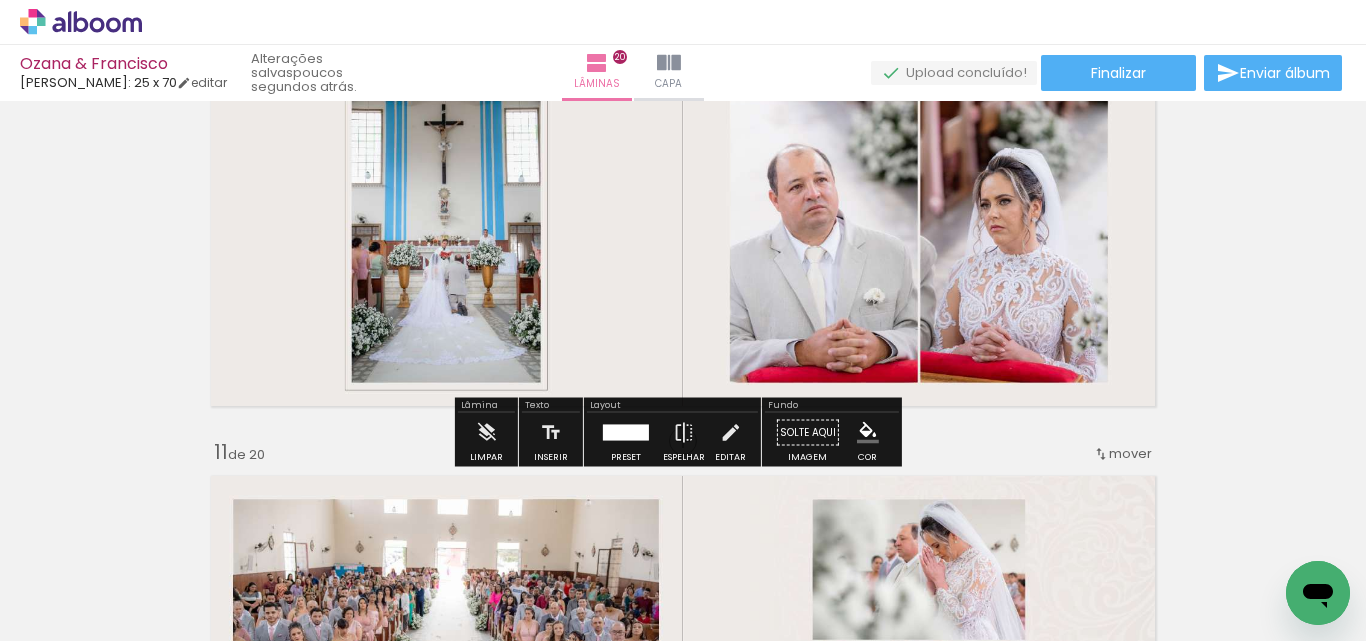 scroll, scrollTop: 4193, scrollLeft: 0, axis: vertical 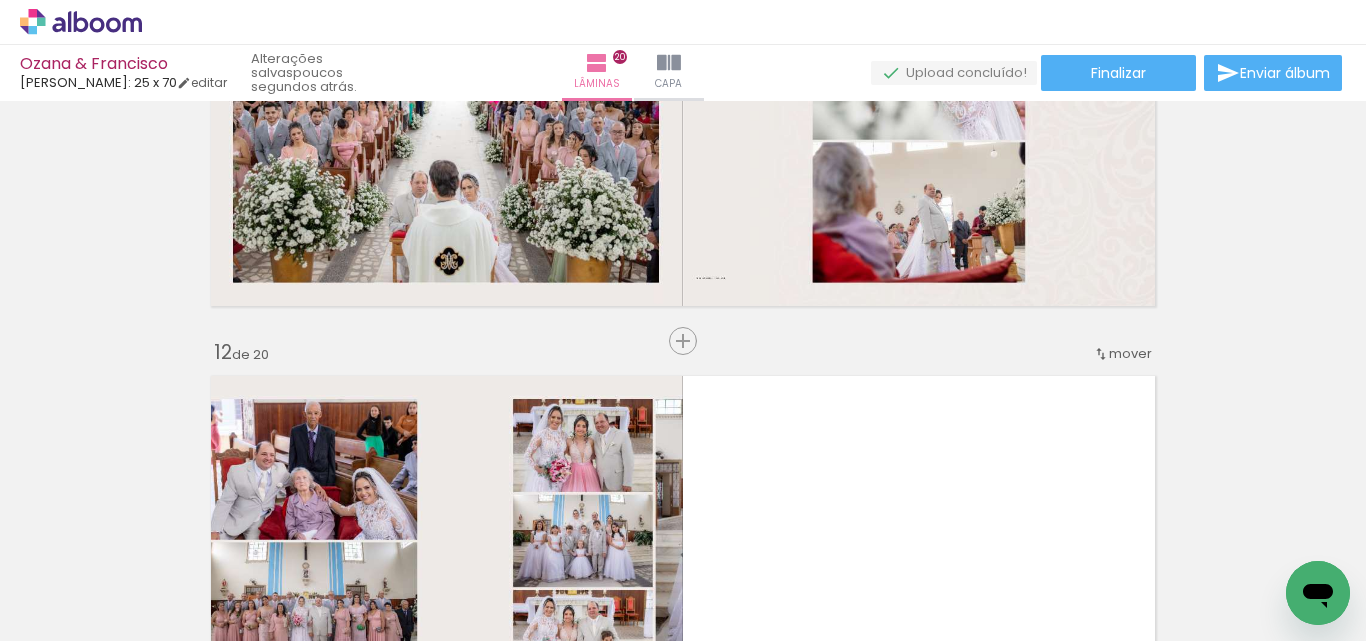 click on "Inserir lâmina 1  de 20  Inserir lâmina 2  de 20  Inserir lâmina 3  de 20  Inserir lâmina 4  de 20  Inserir lâmina 5  de 20  Inserir lâmina 6  de 20  Inserir lâmina 7  de 20  Inserir lâmina 8  de 20  Inserir lâmina 9  de 20  Inserir lâmina 10  de 20  Inserir lâmina 11  de 20  Inserir lâmina 12  de 20  Inserir lâmina 13  de 20  Inserir lâmina 14  de 20  Inserir lâmina 15  de 20  Inserir lâmina 16  de 20  Inserir lâmina 17  de 20  Inserir lâmina 18  de 20  Inserir lâmina 19  de 20  Inserir lâmina 20  de 20" at bounding box center [683, 115] 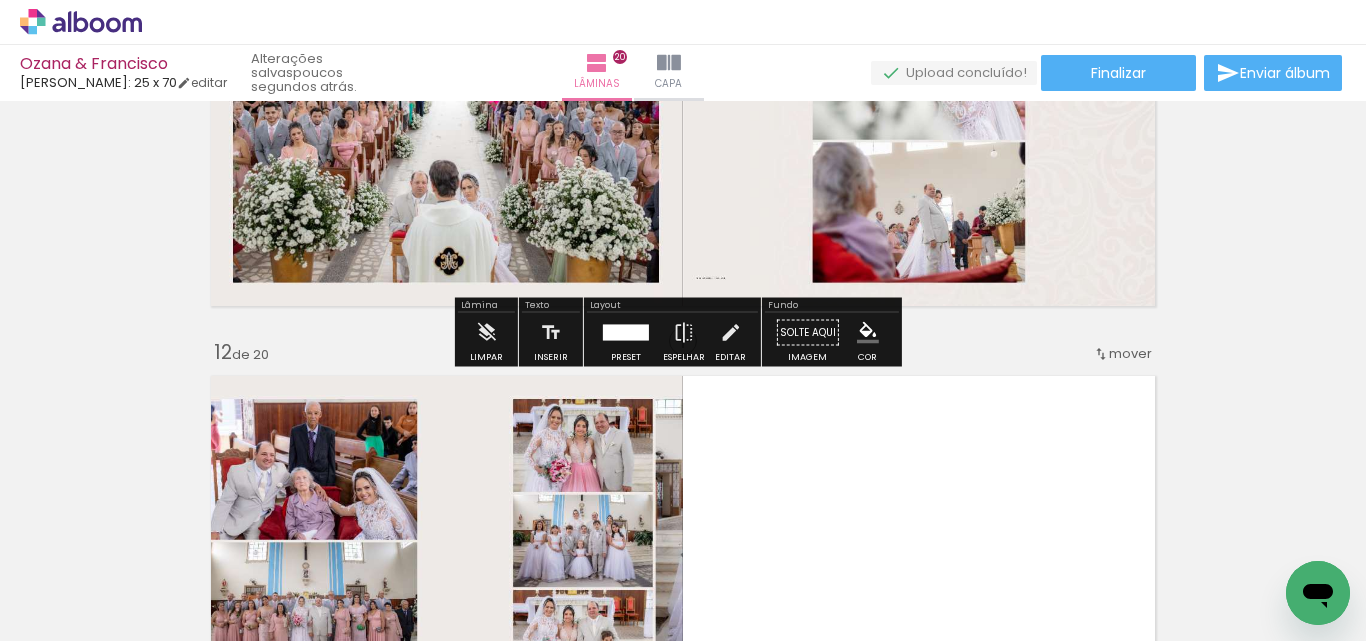 click 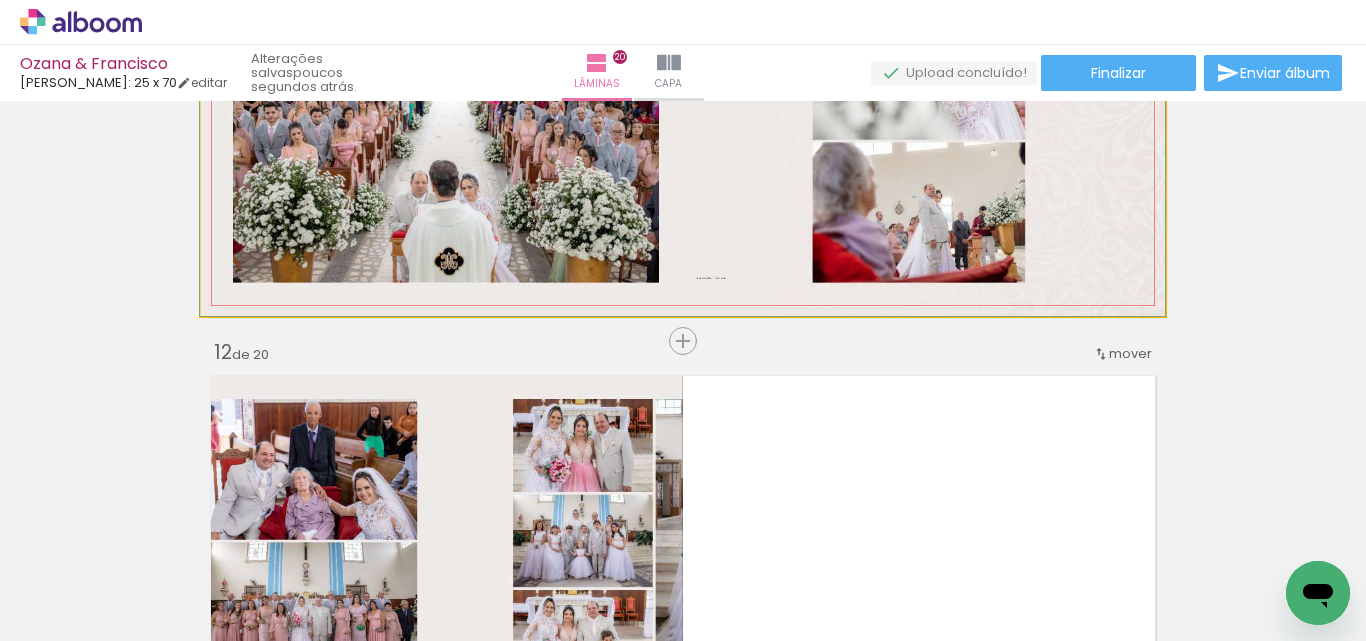 drag, startPoint x: 739, startPoint y: 263, endPoint x: 726, endPoint y: 246, distance: 21.400934 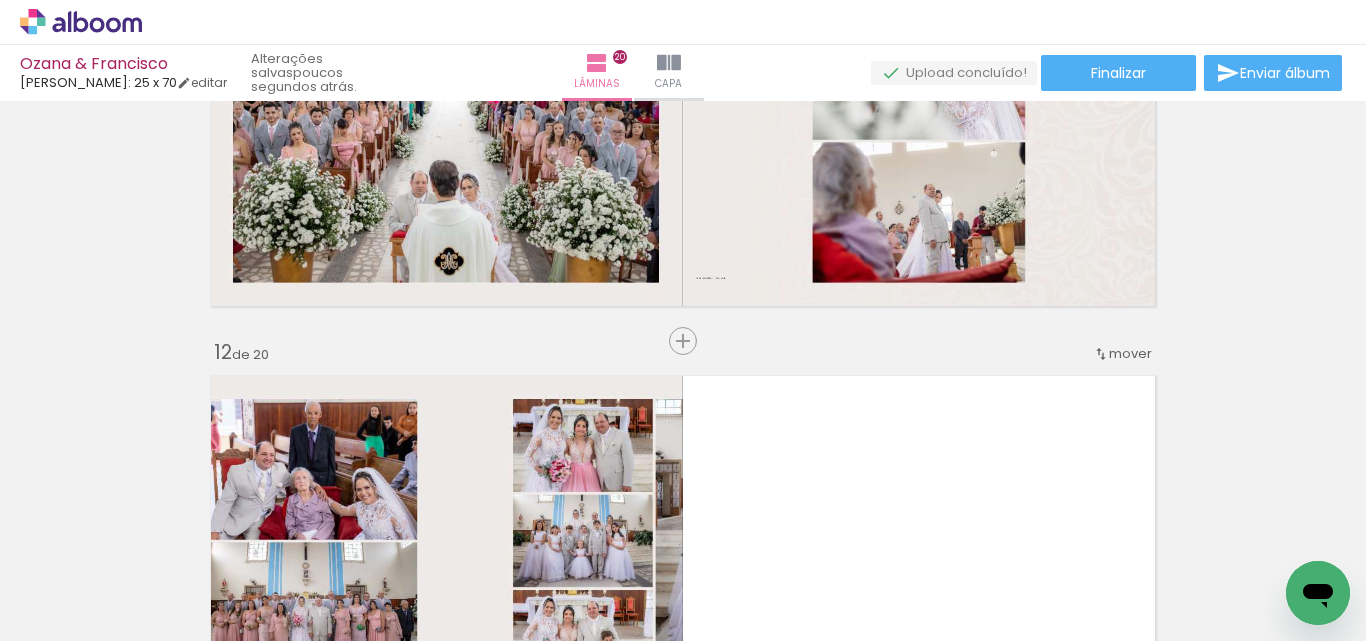 click on "Inserir lâmina 1  de 20  Inserir lâmina 2  de 20  Inserir lâmina 3  de 20  Inserir lâmina 4  de 20  Inserir lâmina 5  de 20  Inserir lâmina 6  de 20  Inserir lâmina 7  de 20  Inserir lâmina 8  de 20  Inserir lâmina 9  de 20  Inserir lâmina 10  de 20  Inserir lâmina 11  de 20  Inserir lâmina 12  de 20  Inserir lâmina 13  de 20  Inserir lâmina 14  de 20  Inserir lâmina 15  de 20  Inserir lâmina 16  de 20  Inserir lâmina 17  de 20  Inserir lâmina 18  de 20  Inserir lâmina 19  de 20  Inserir lâmina 20  de 20" at bounding box center [683, 115] 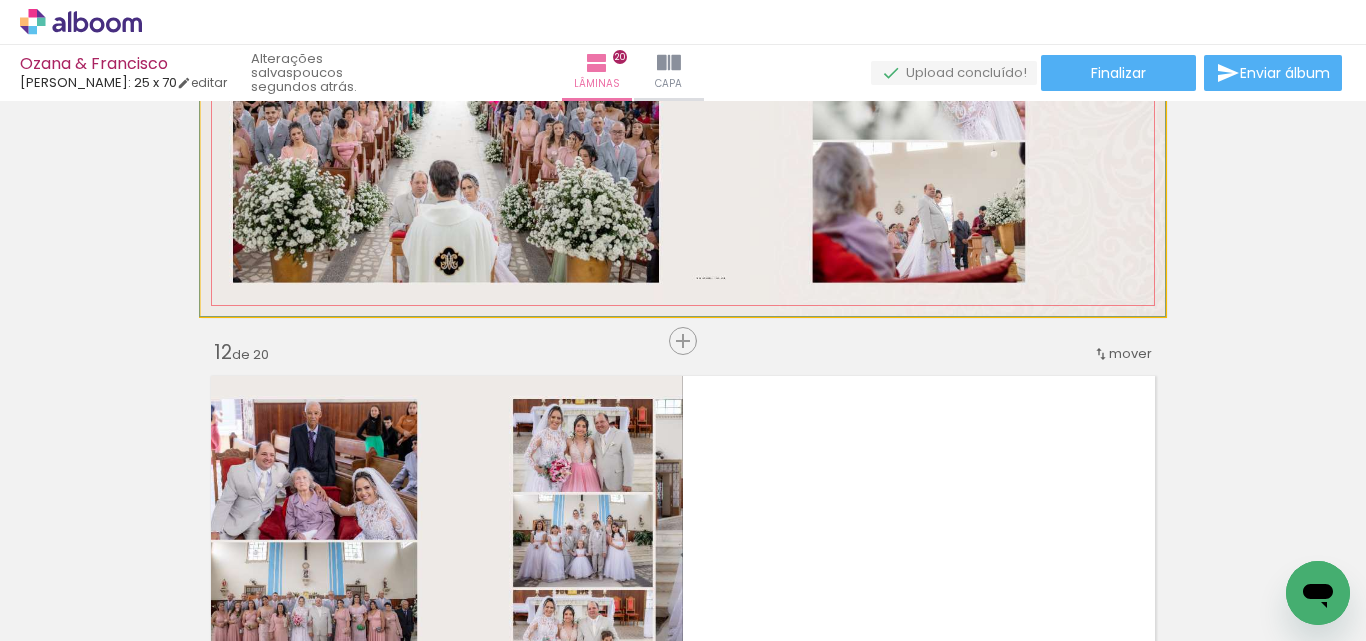 click 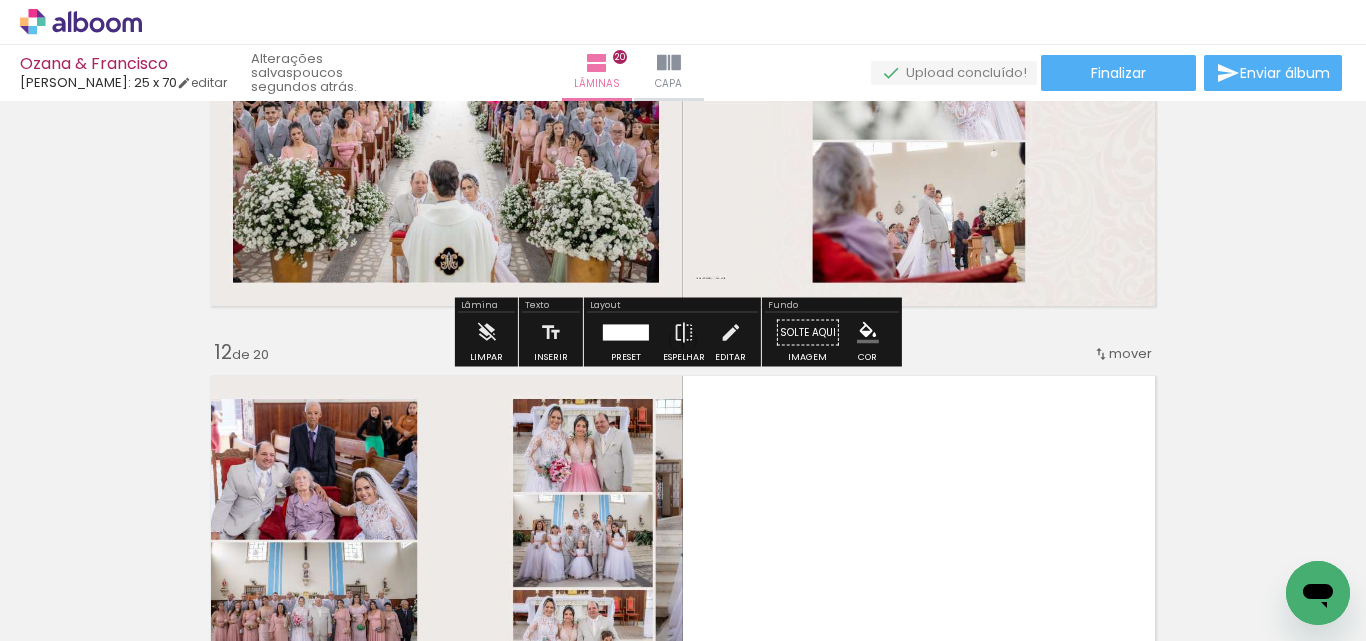 click at bounding box center [626, 333] 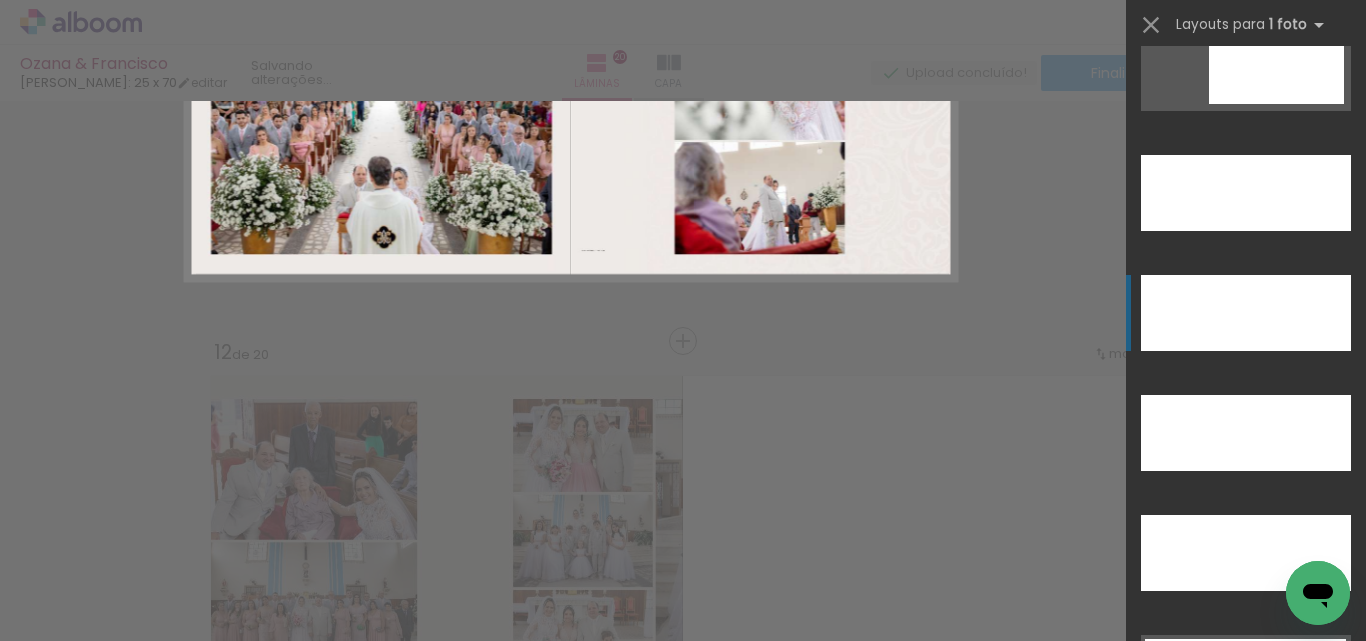scroll, scrollTop: 5880, scrollLeft: 0, axis: vertical 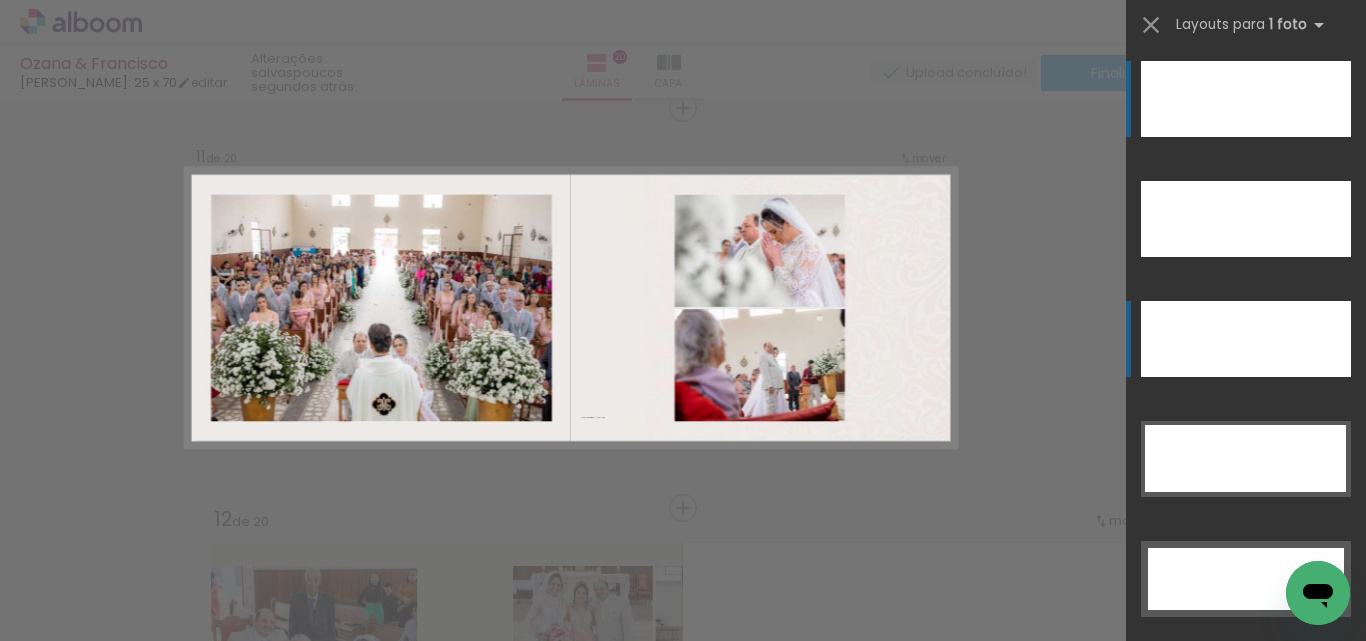 click at bounding box center [1246, -21] 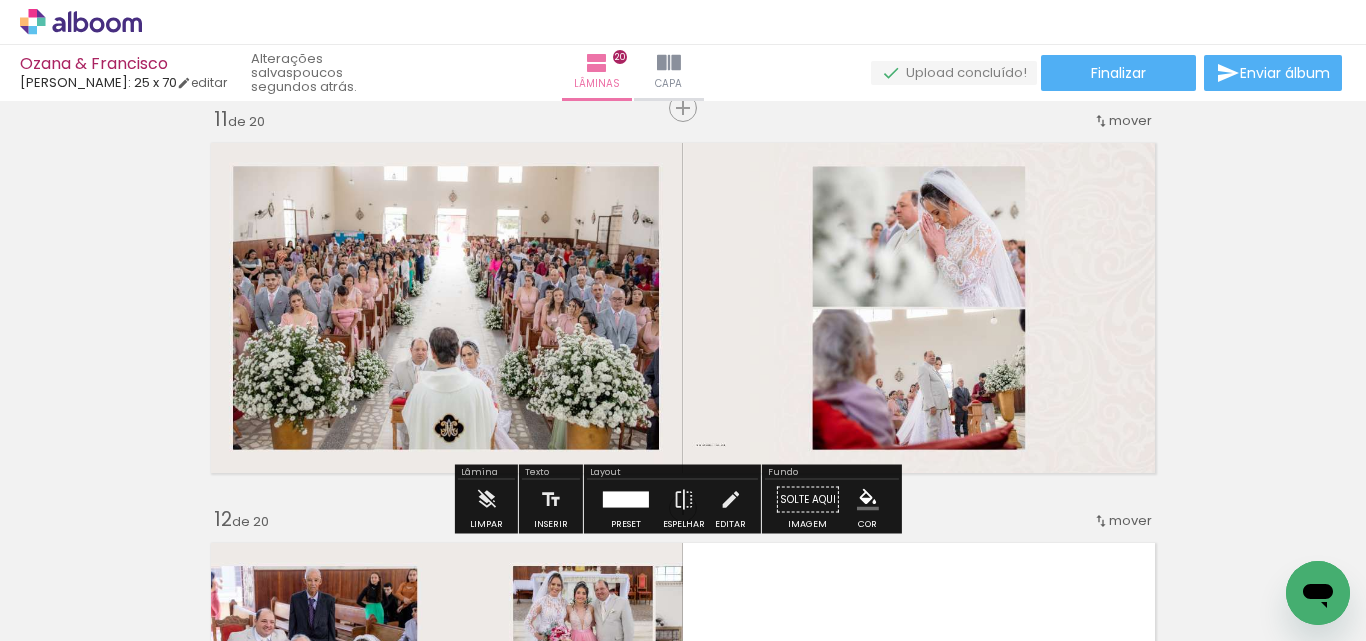 scroll, scrollTop: 0, scrollLeft: 103, axis: horizontal 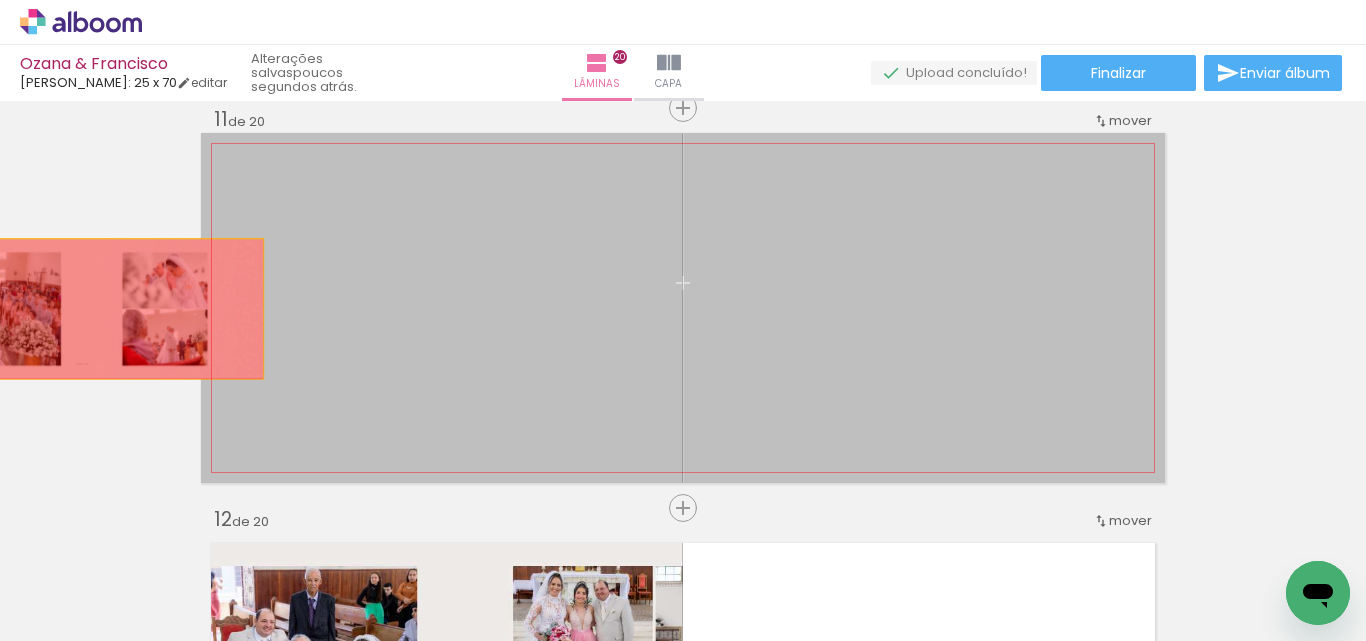 drag, startPoint x: 526, startPoint y: 285, endPoint x: 63, endPoint y: 309, distance: 463.6216 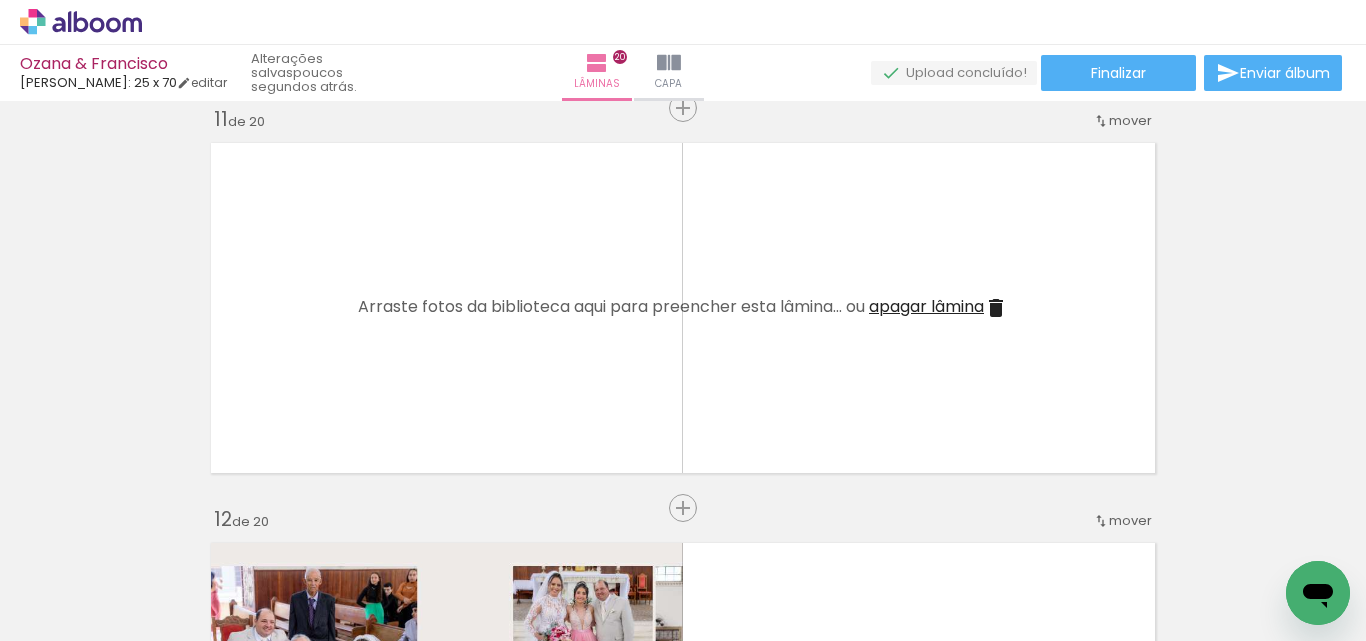 scroll, scrollTop: 0, scrollLeft: 494, axis: horizontal 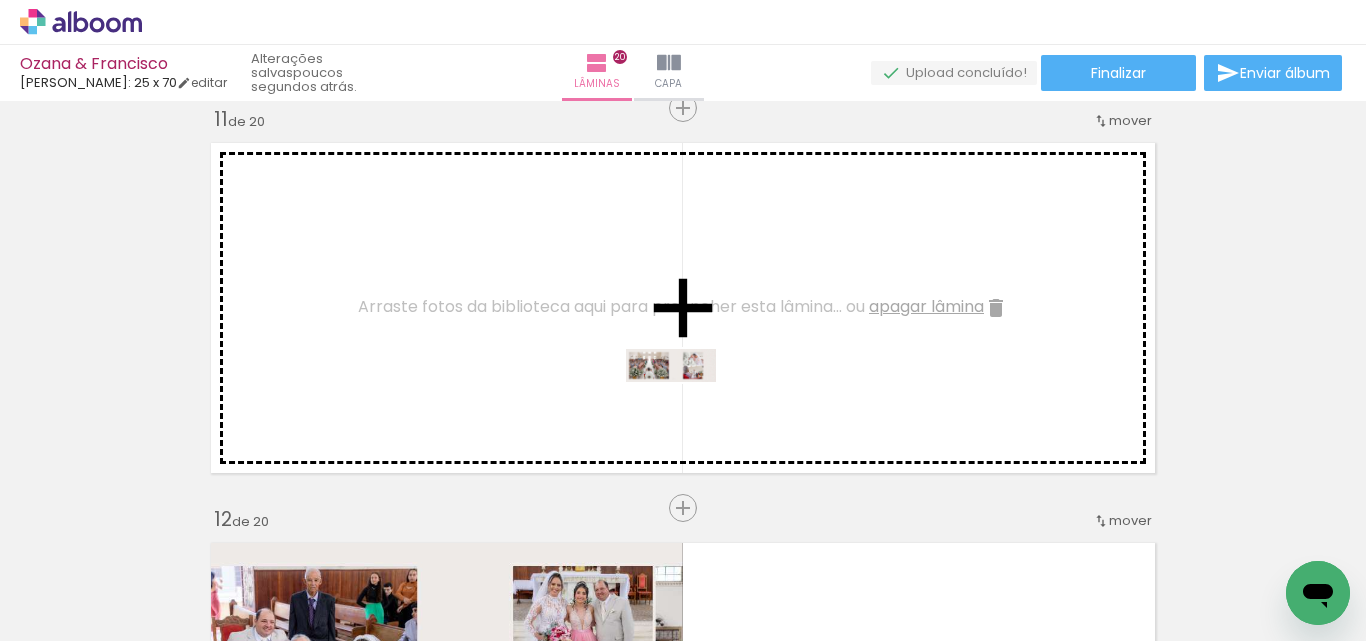 drag, startPoint x: 822, startPoint y: 586, endPoint x: 686, endPoint y: 403, distance: 228.0022 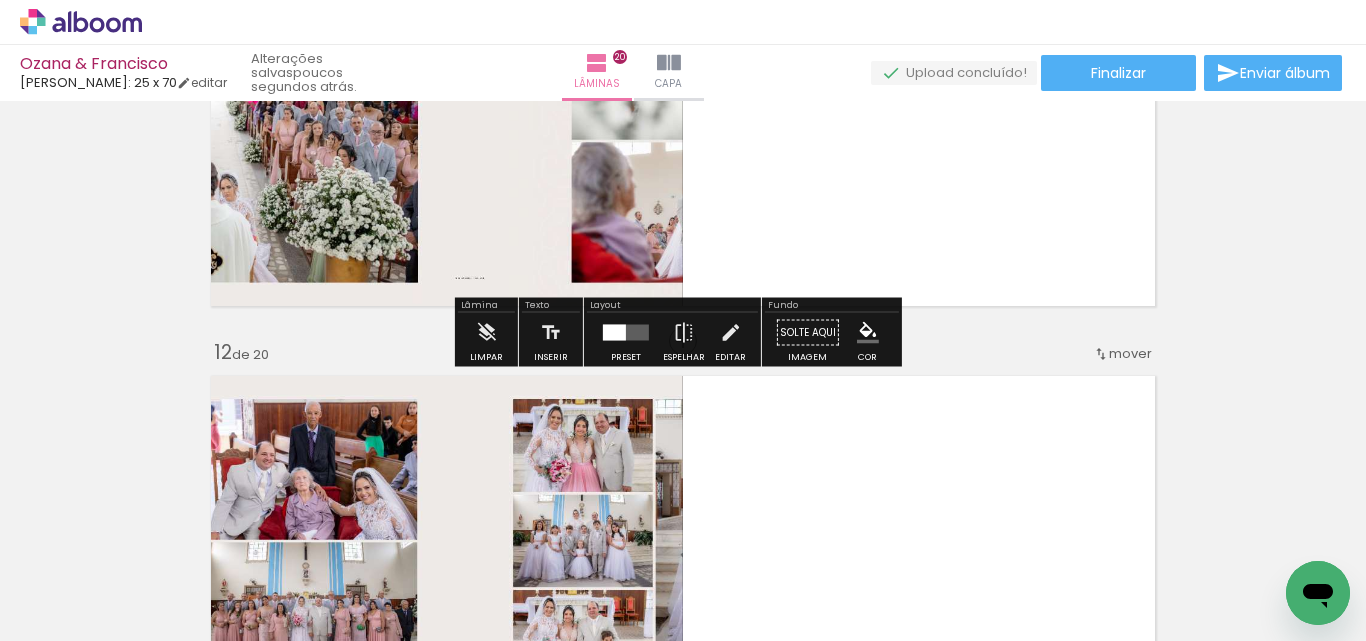 scroll, scrollTop: 4026, scrollLeft: 0, axis: vertical 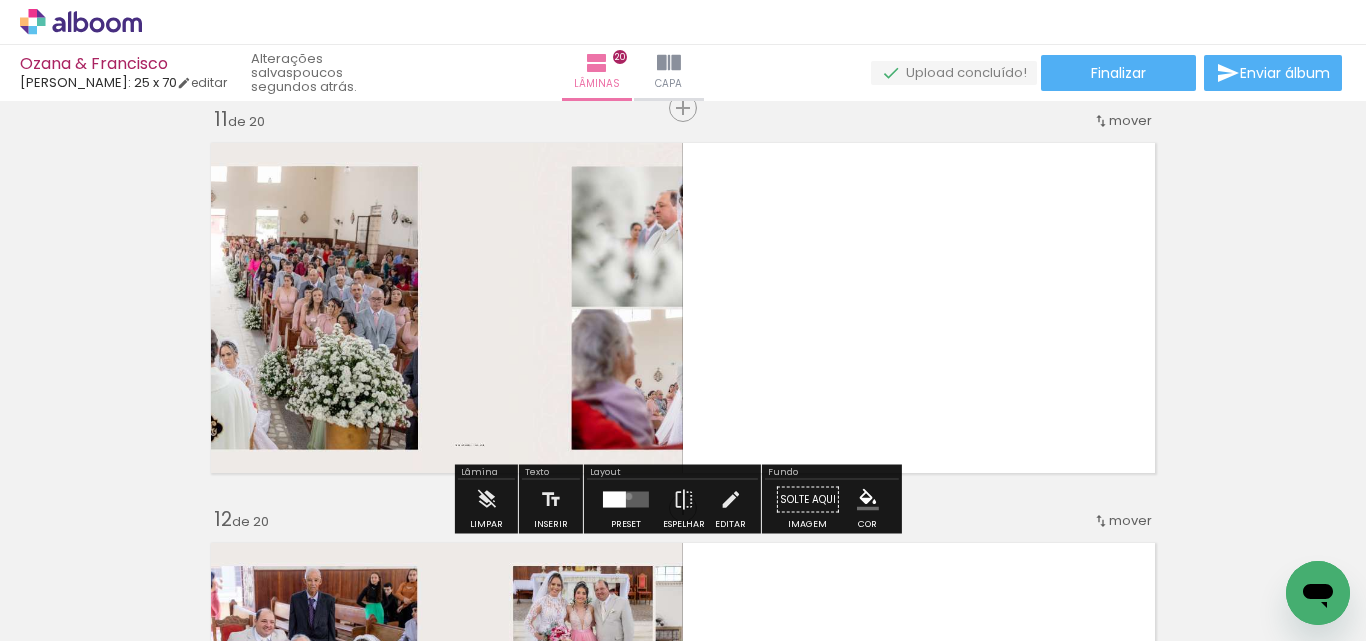 click at bounding box center (626, 500) 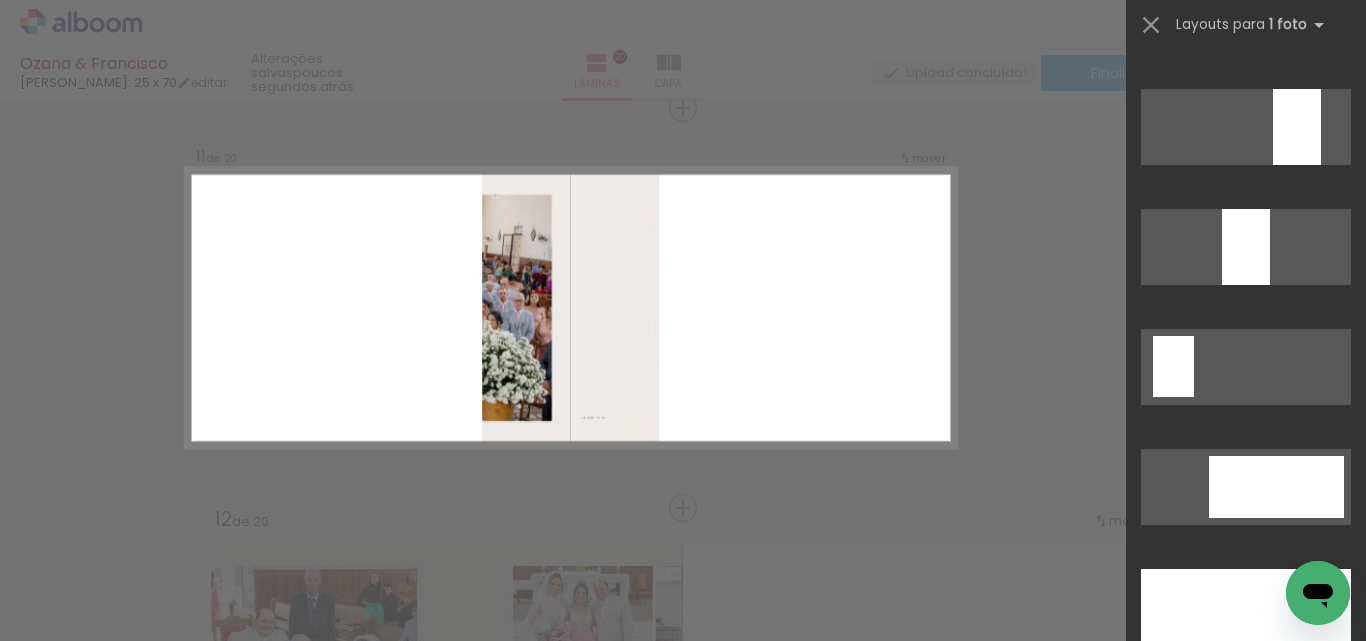 scroll, scrollTop: 5500, scrollLeft: 0, axis: vertical 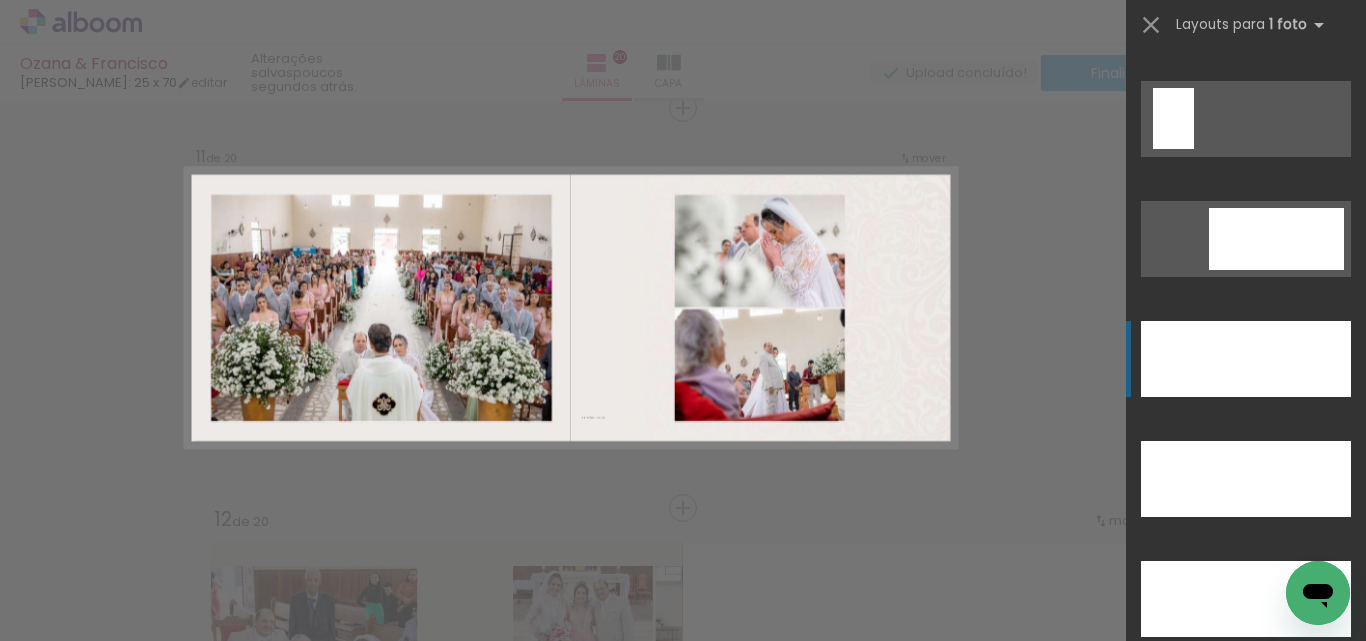 click at bounding box center [1246, 479] 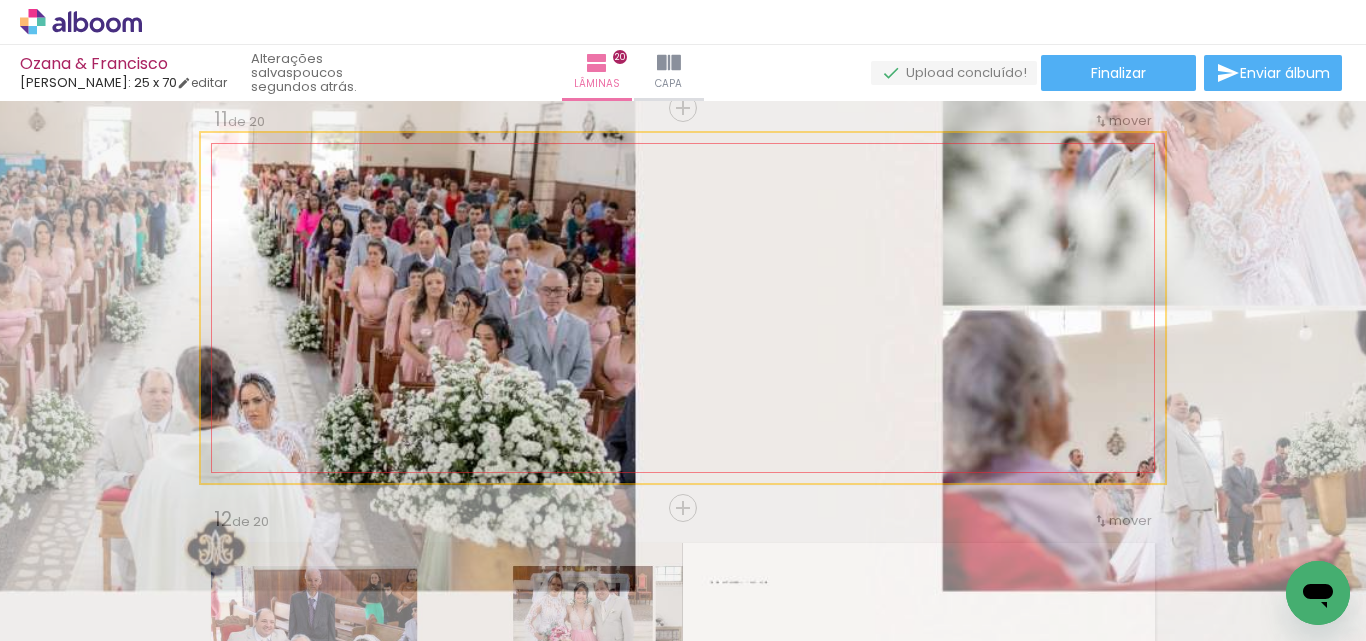 drag, startPoint x: 240, startPoint y: 157, endPoint x: 676, endPoint y: 282, distance: 453.56476 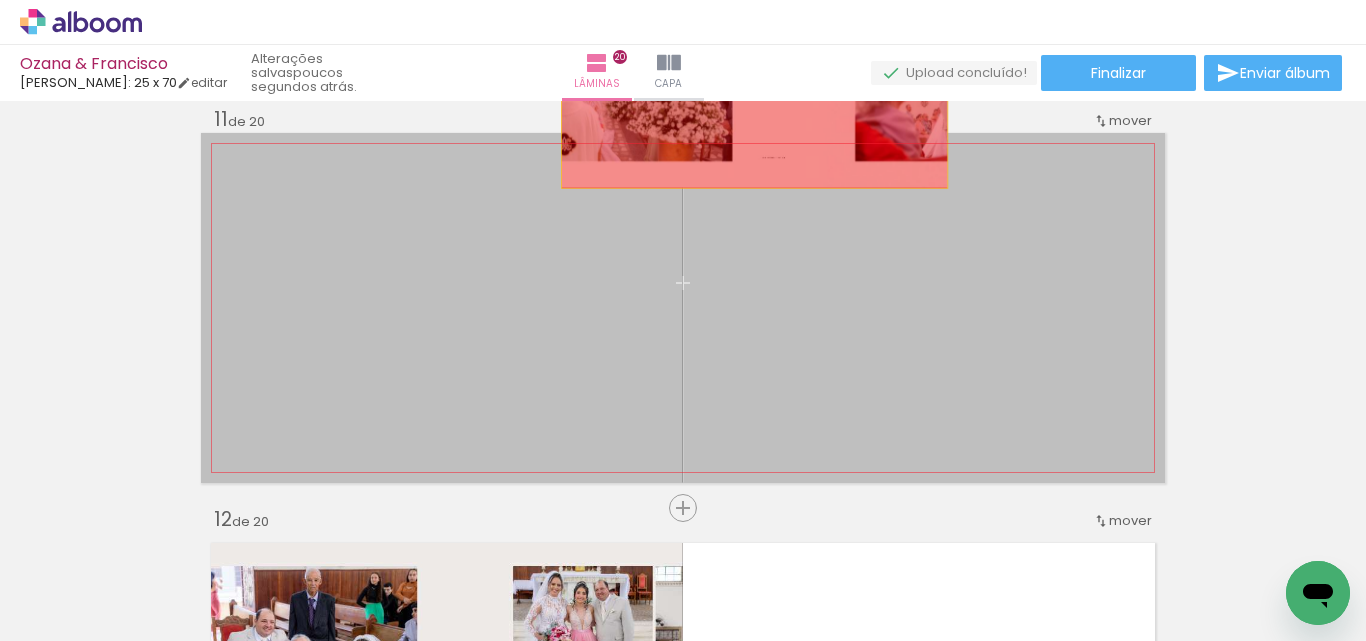 drag, startPoint x: 761, startPoint y: 320, endPoint x: 737, endPoint y: 109, distance: 212.36055 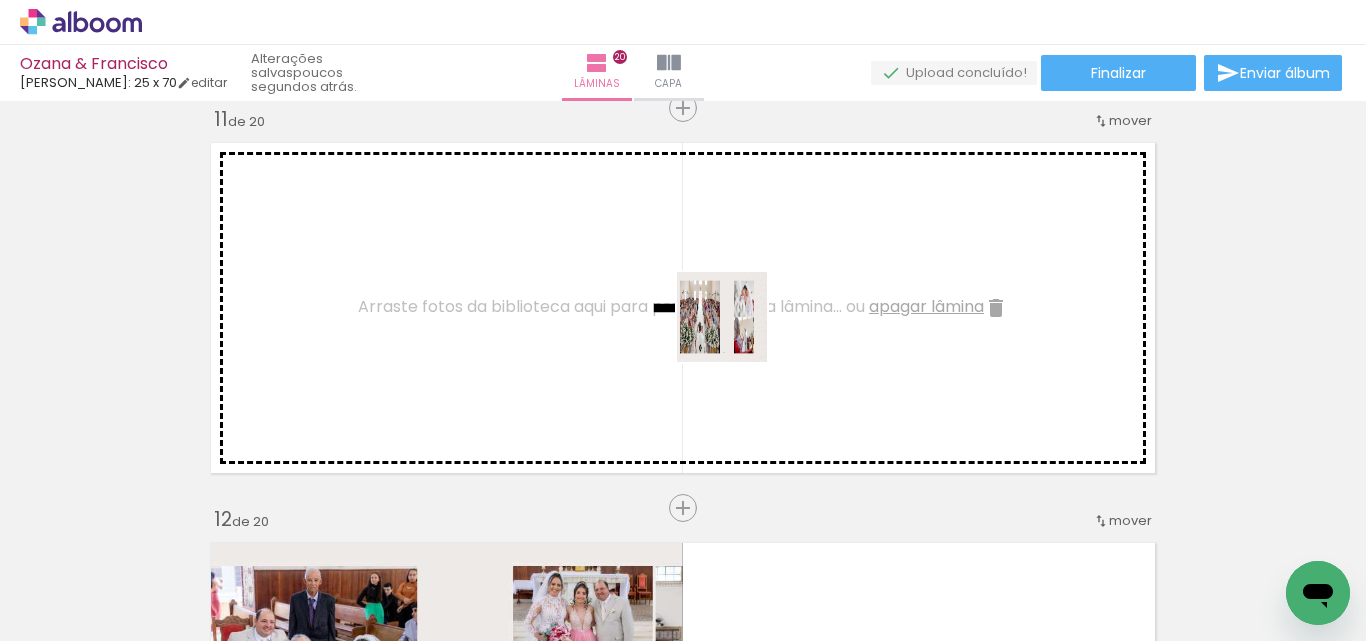 drag, startPoint x: 820, startPoint y: 579, endPoint x: 727, endPoint y: 321, distance: 274.24988 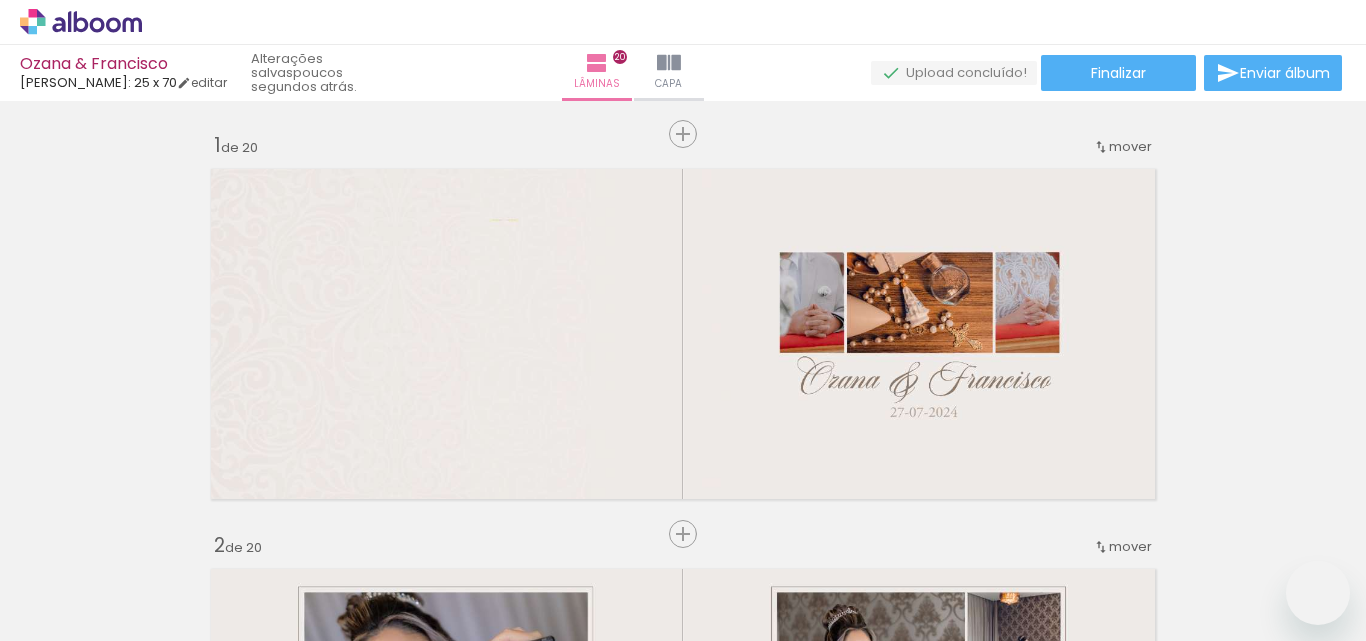 click 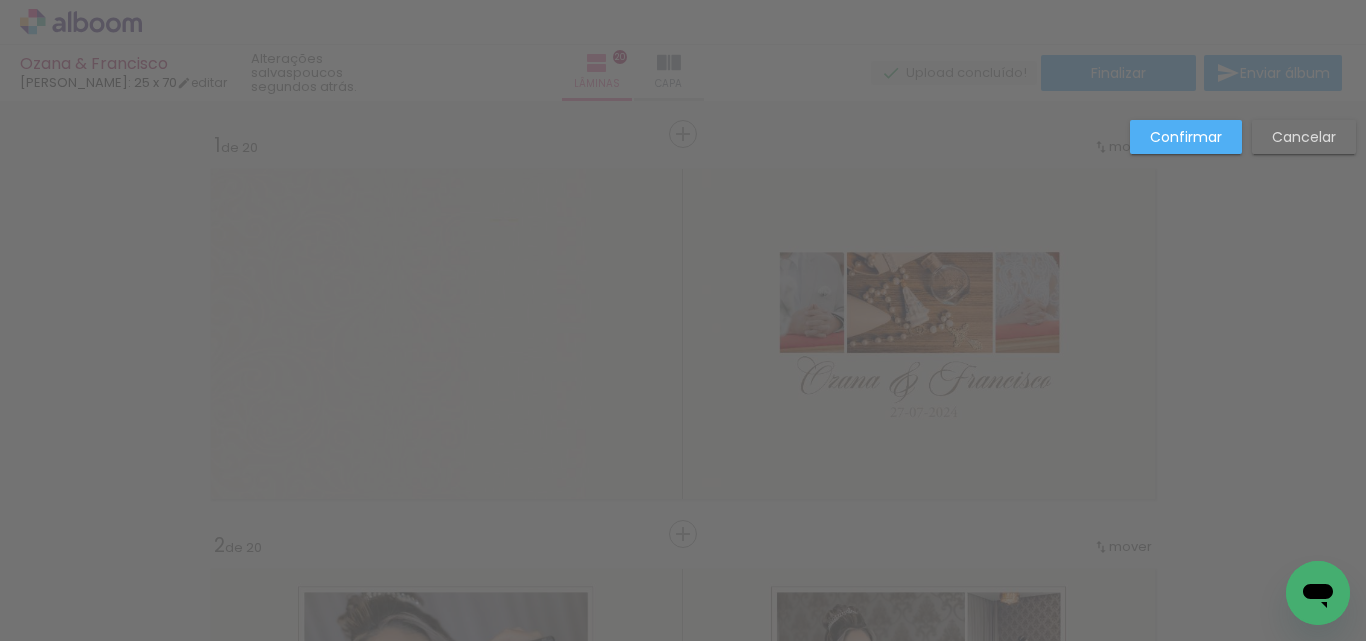 scroll, scrollTop: 4026, scrollLeft: 0, axis: vertical 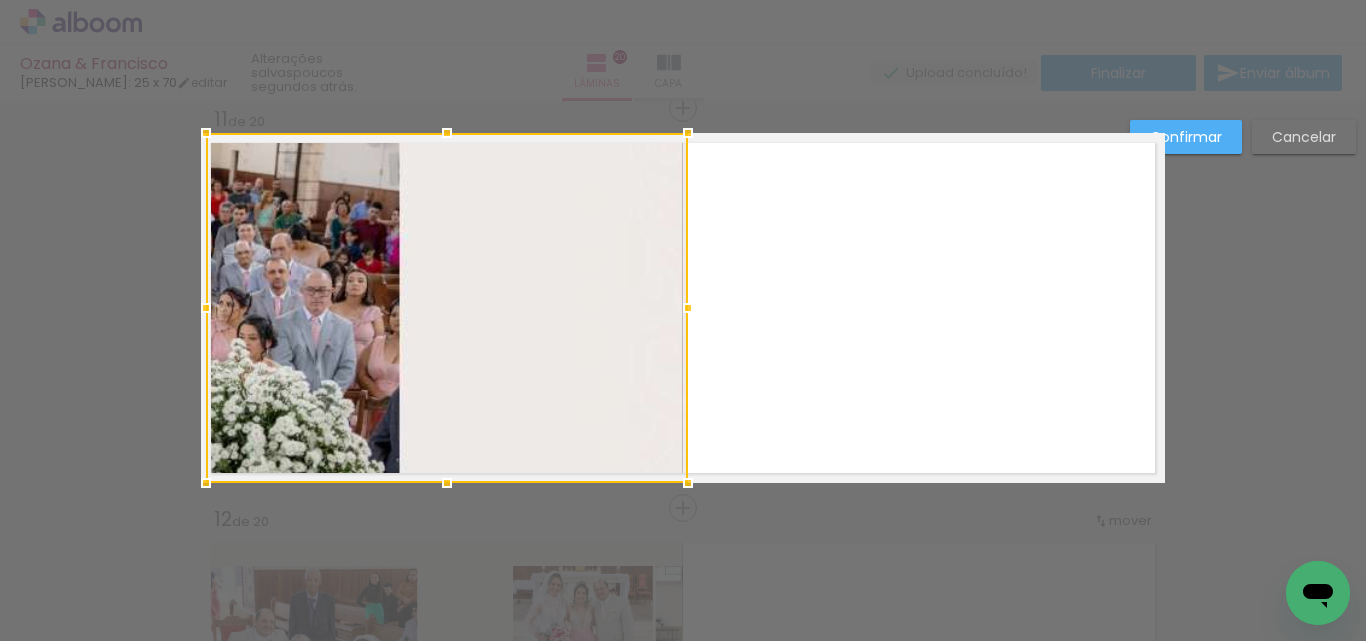 drag, startPoint x: 581, startPoint y: 375, endPoint x: 555, endPoint y: 339, distance: 44.407207 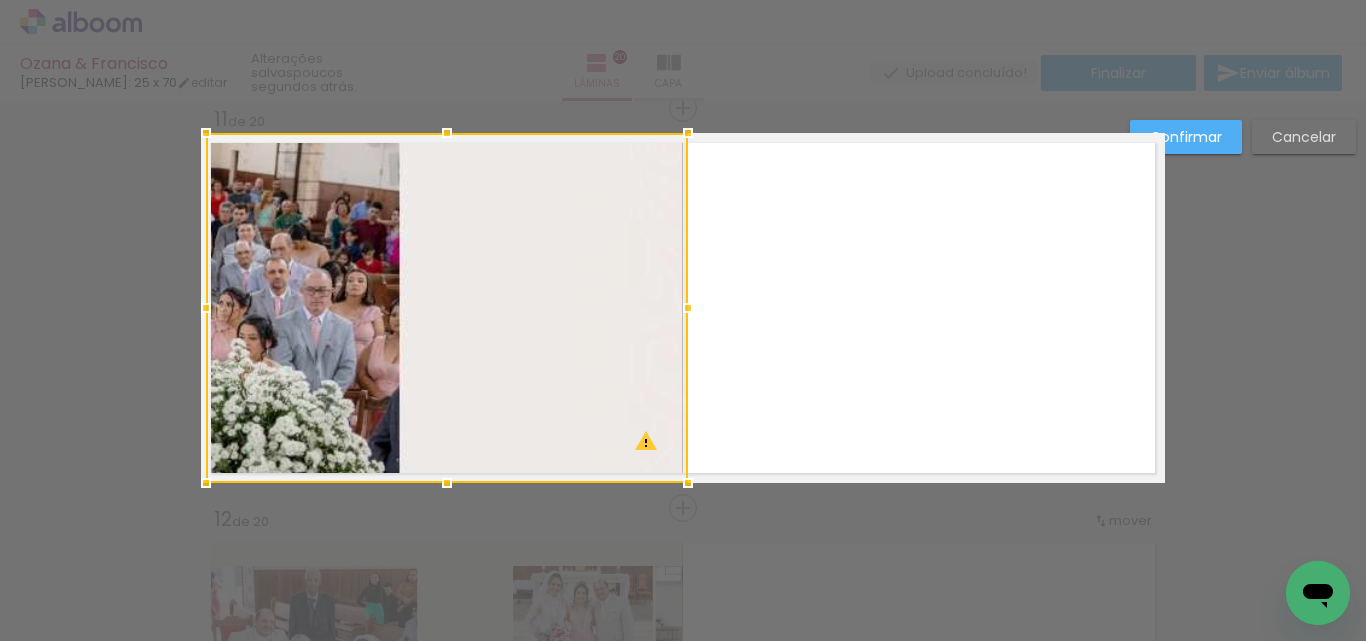 click on "Cancelar" at bounding box center (0, 0) 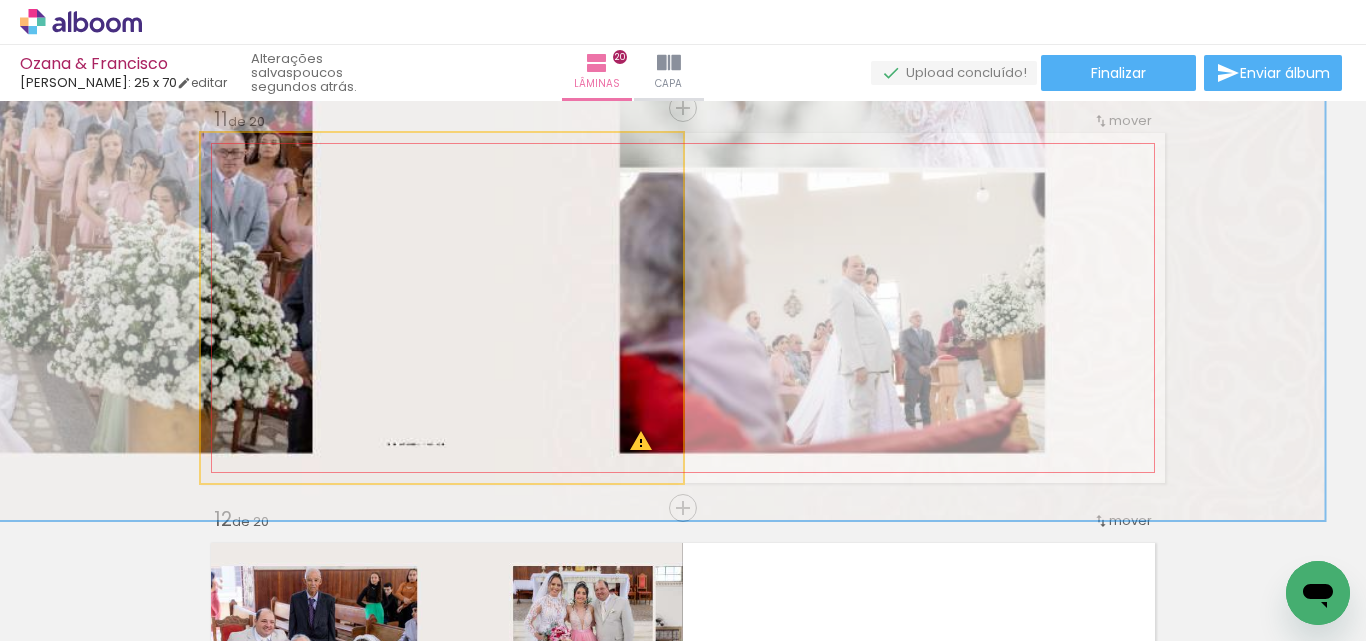 drag, startPoint x: 457, startPoint y: 353, endPoint x: 375, endPoint y: 215, distance: 160.52414 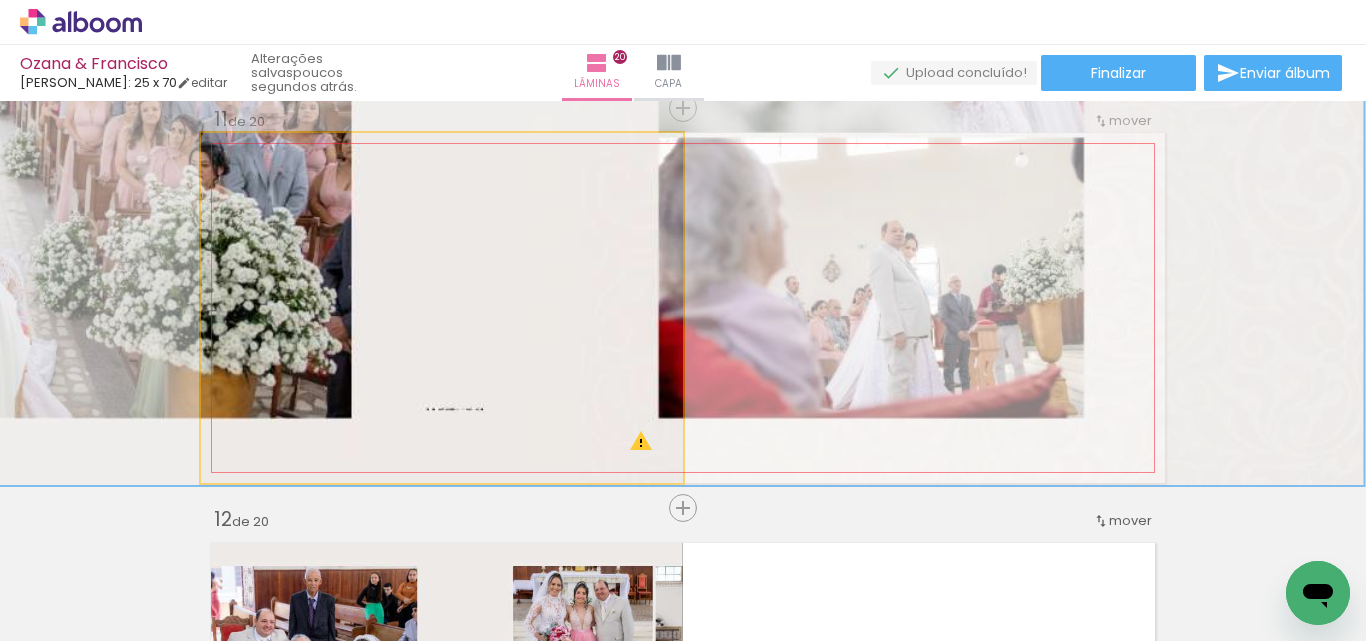 drag, startPoint x: 475, startPoint y: 361, endPoint x: 514, endPoint y: 326, distance: 52.40229 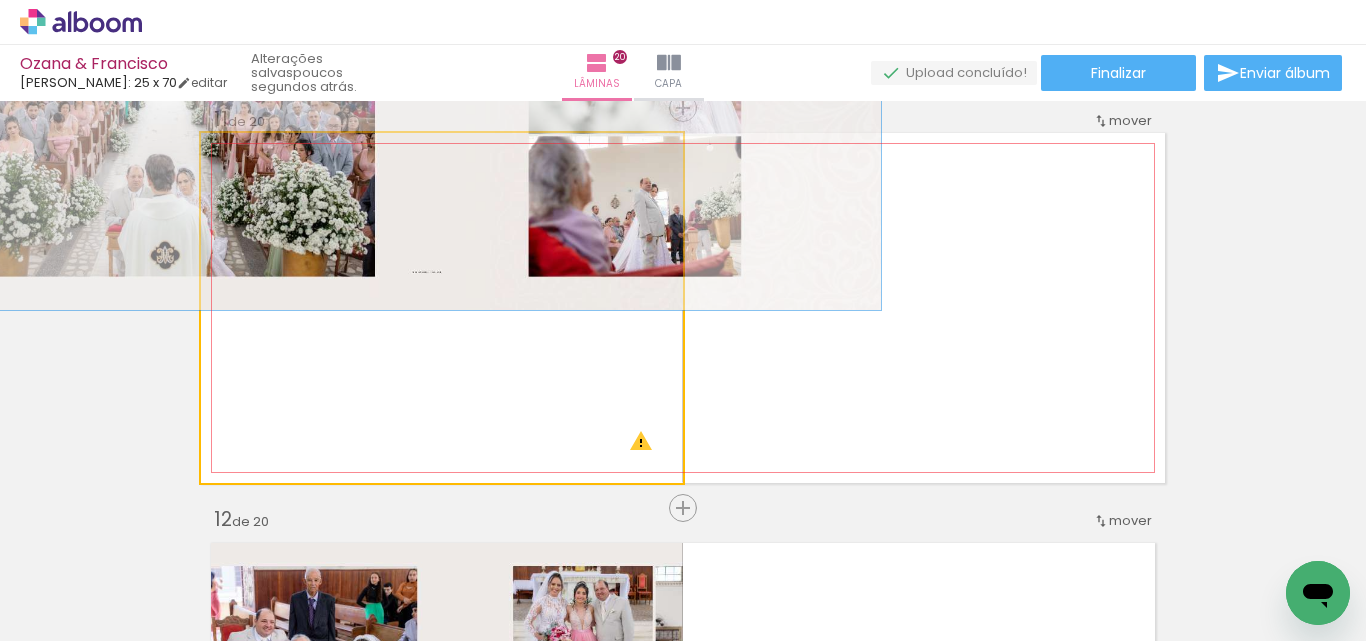 drag, startPoint x: 283, startPoint y: 170, endPoint x: 220, endPoint y: 175, distance: 63.1981 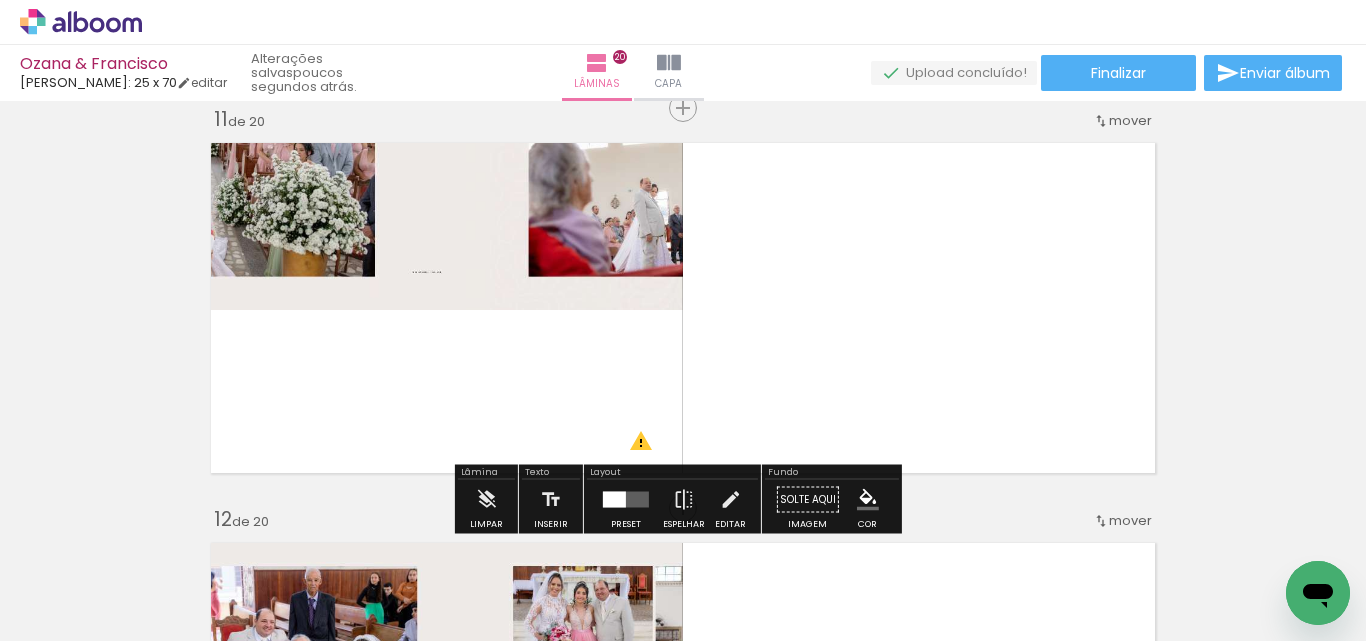 click at bounding box center (626, 500) 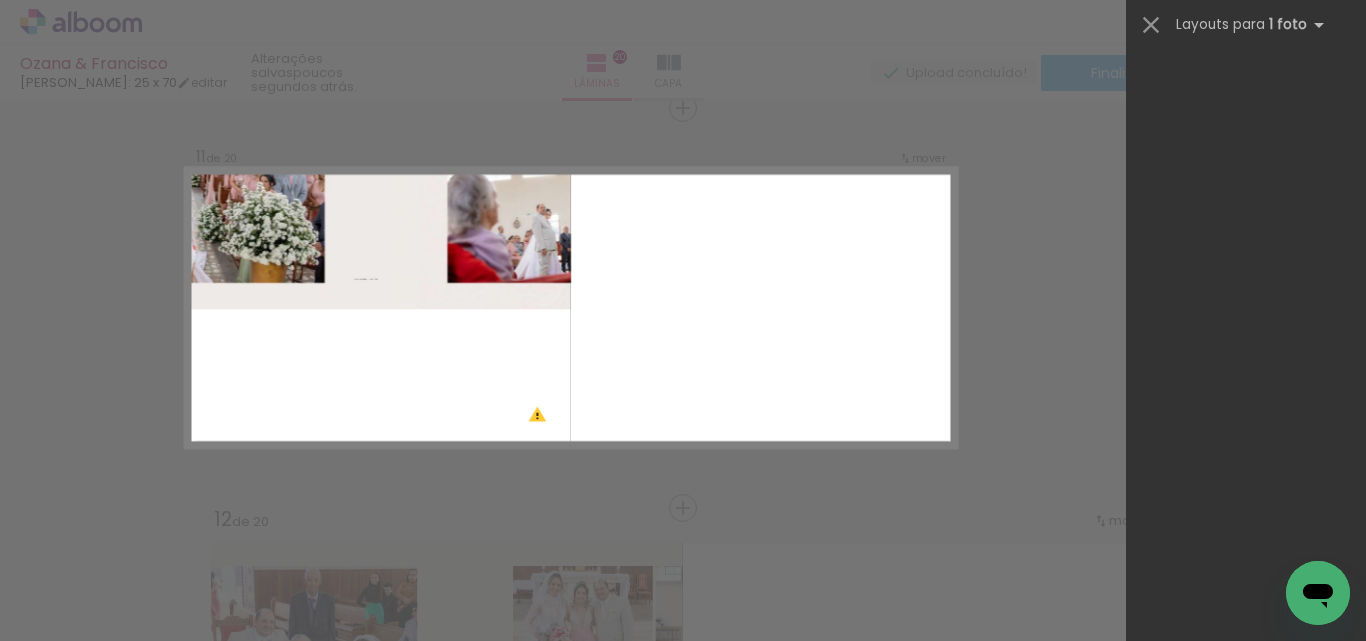 scroll, scrollTop: 0, scrollLeft: 0, axis: both 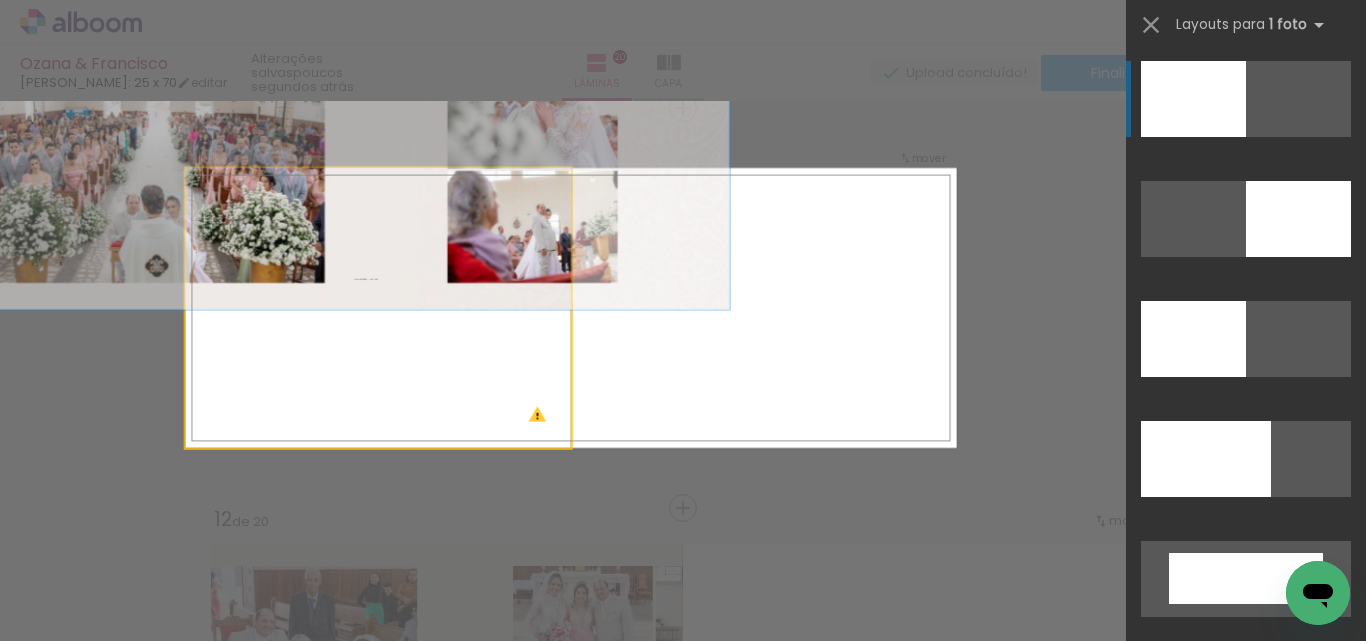 click 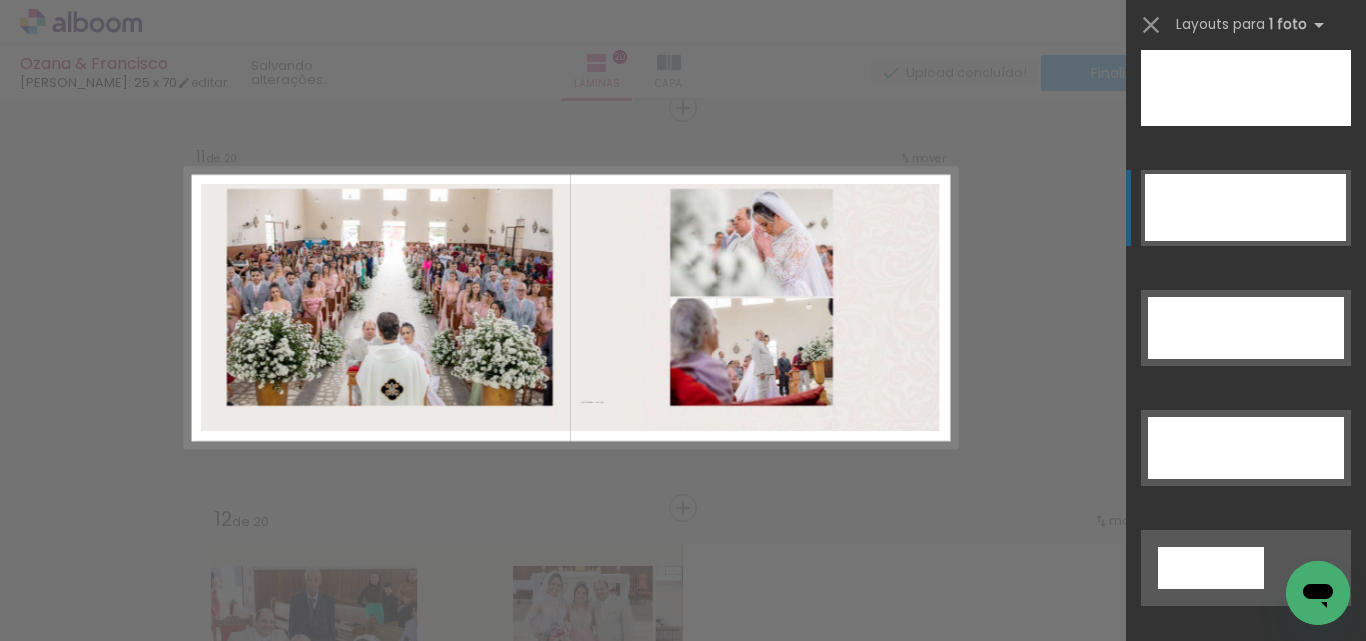 scroll, scrollTop: 5985, scrollLeft: 0, axis: vertical 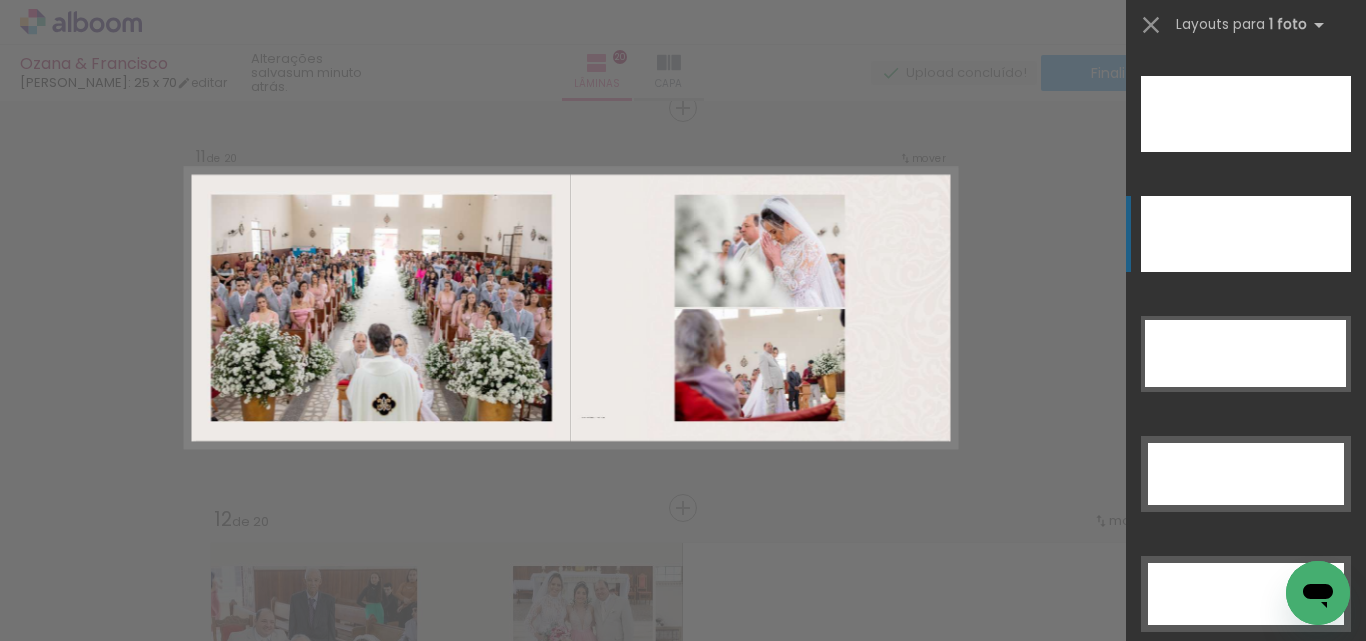 click at bounding box center [1246, -6] 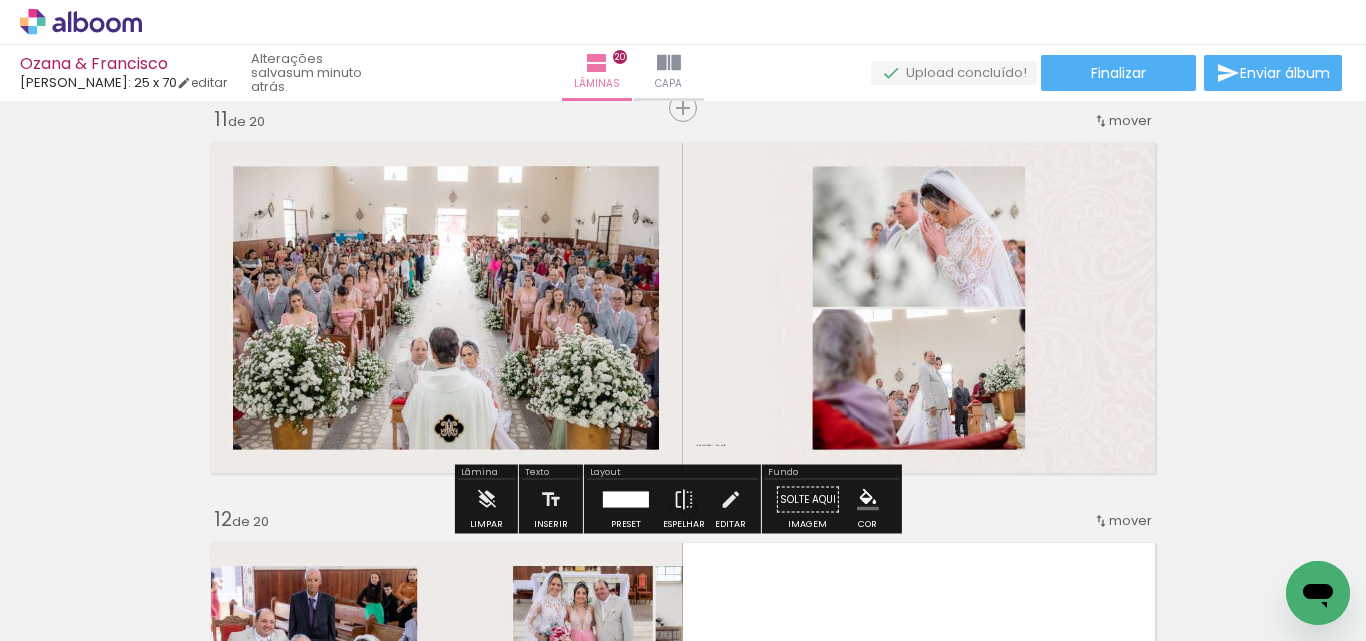 drag, startPoint x: 1250, startPoint y: 323, endPoint x: 476, endPoint y: 145, distance: 794.204 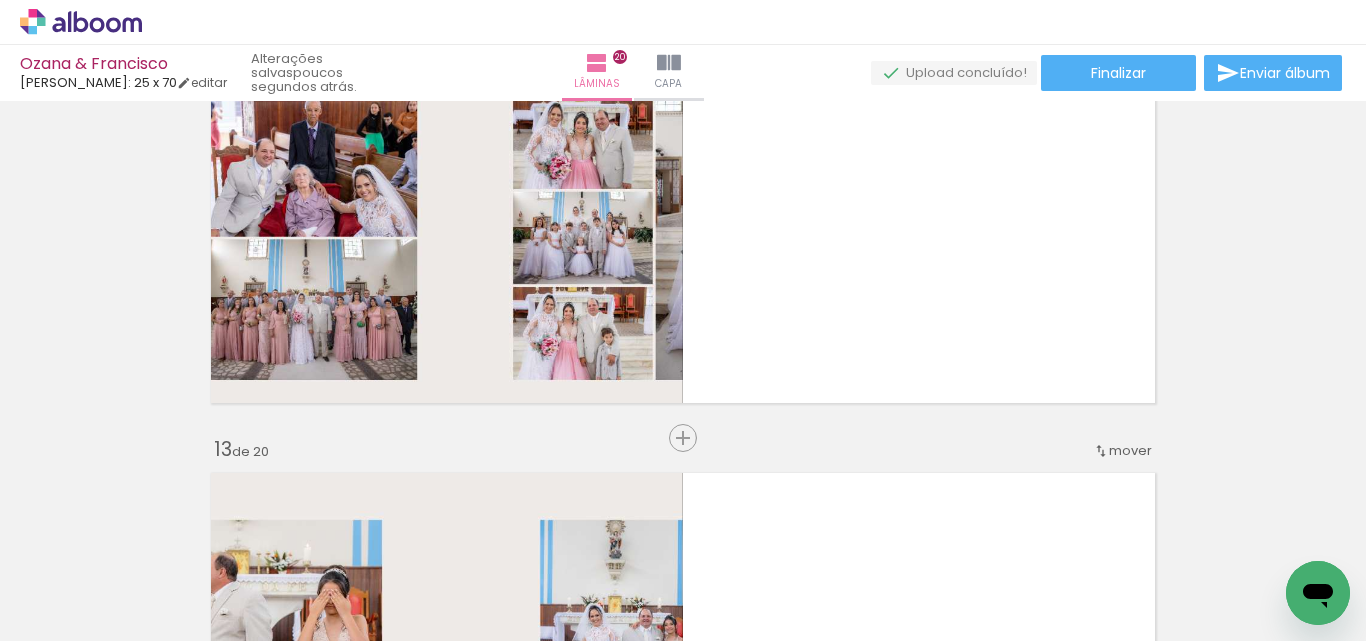 scroll, scrollTop: 4526, scrollLeft: 0, axis: vertical 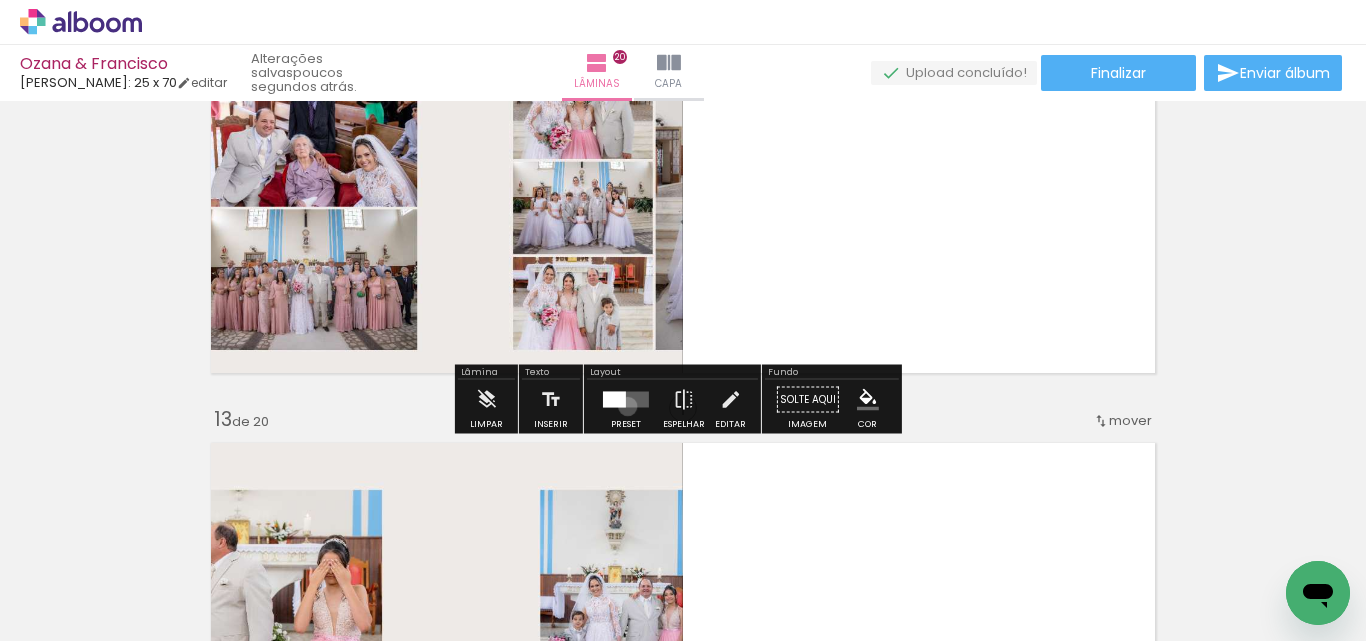 click at bounding box center [626, 400] 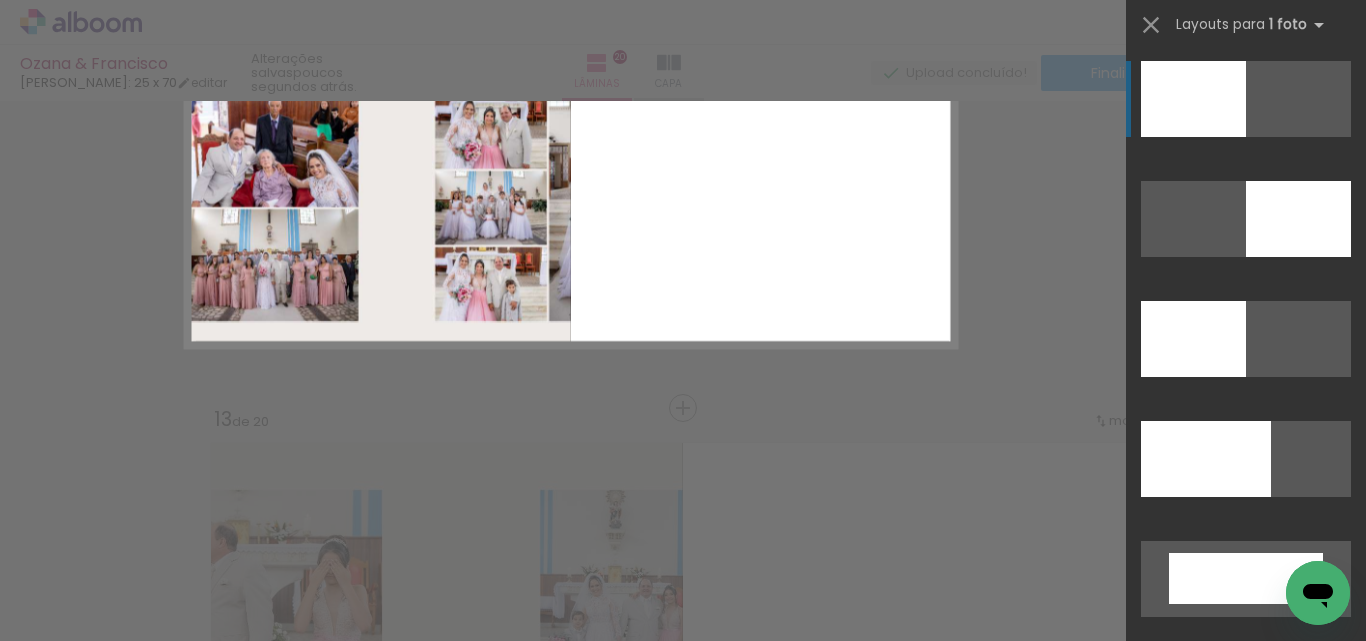 scroll, scrollTop: 4502, scrollLeft: 0, axis: vertical 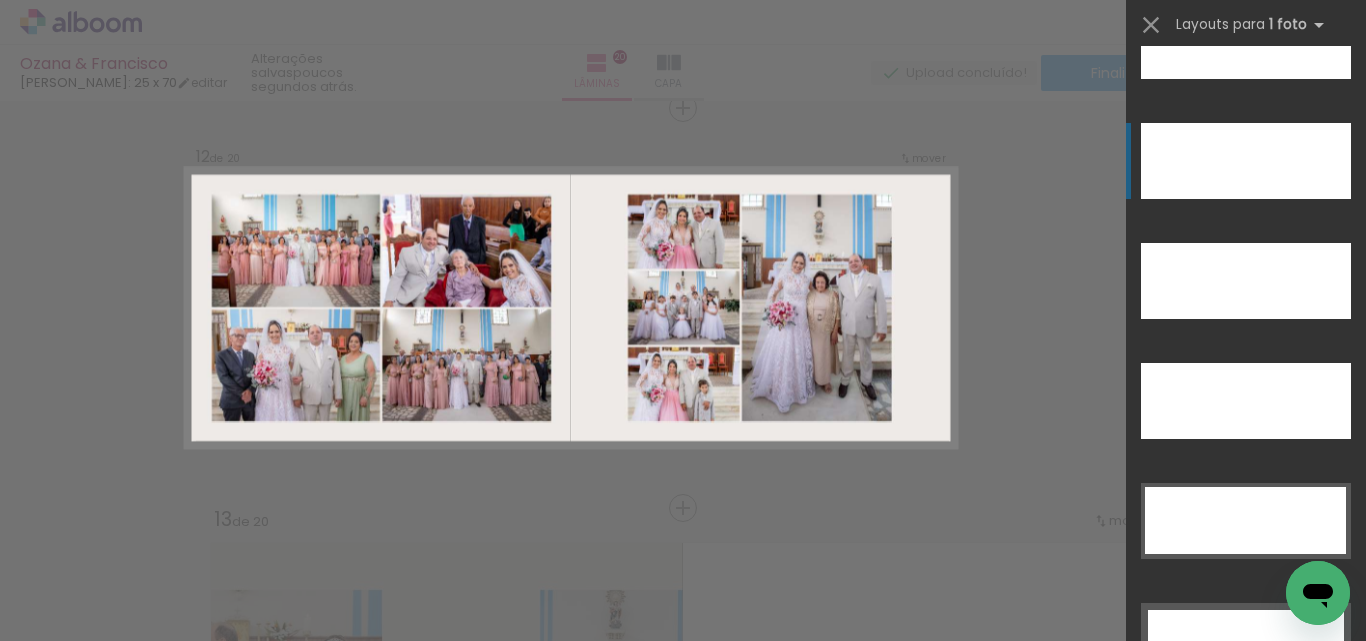 click at bounding box center (1246, 281) 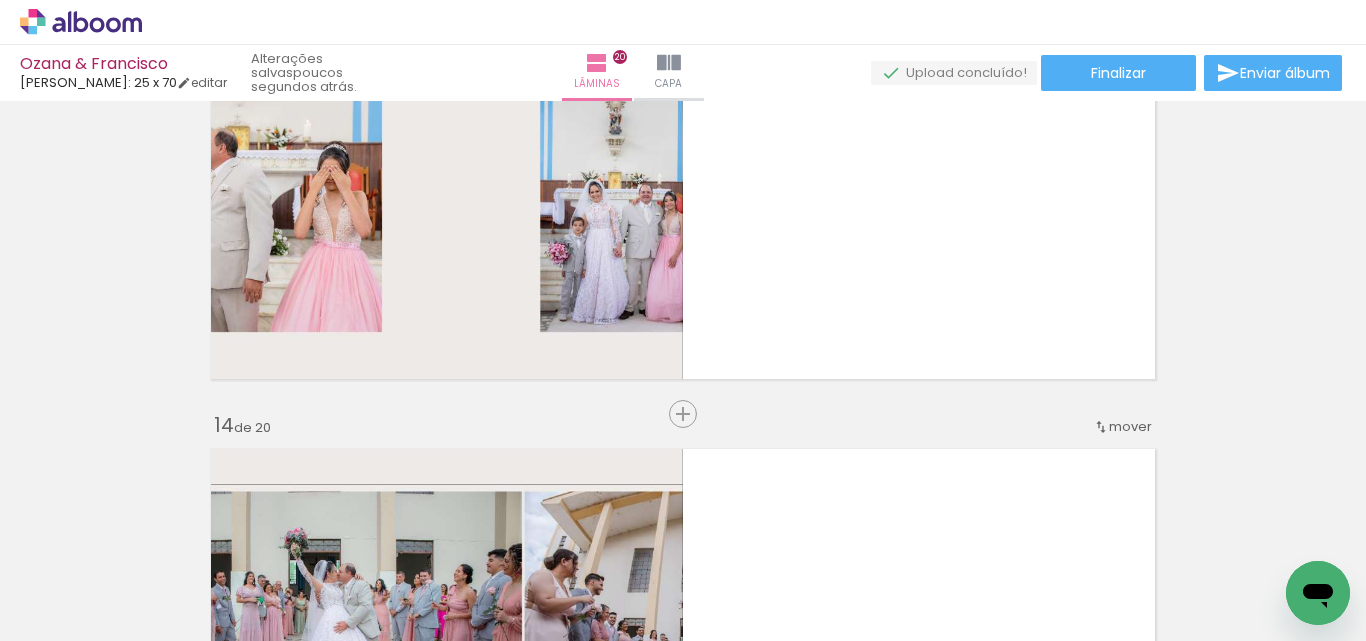scroll, scrollTop: 4926, scrollLeft: 0, axis: vertical 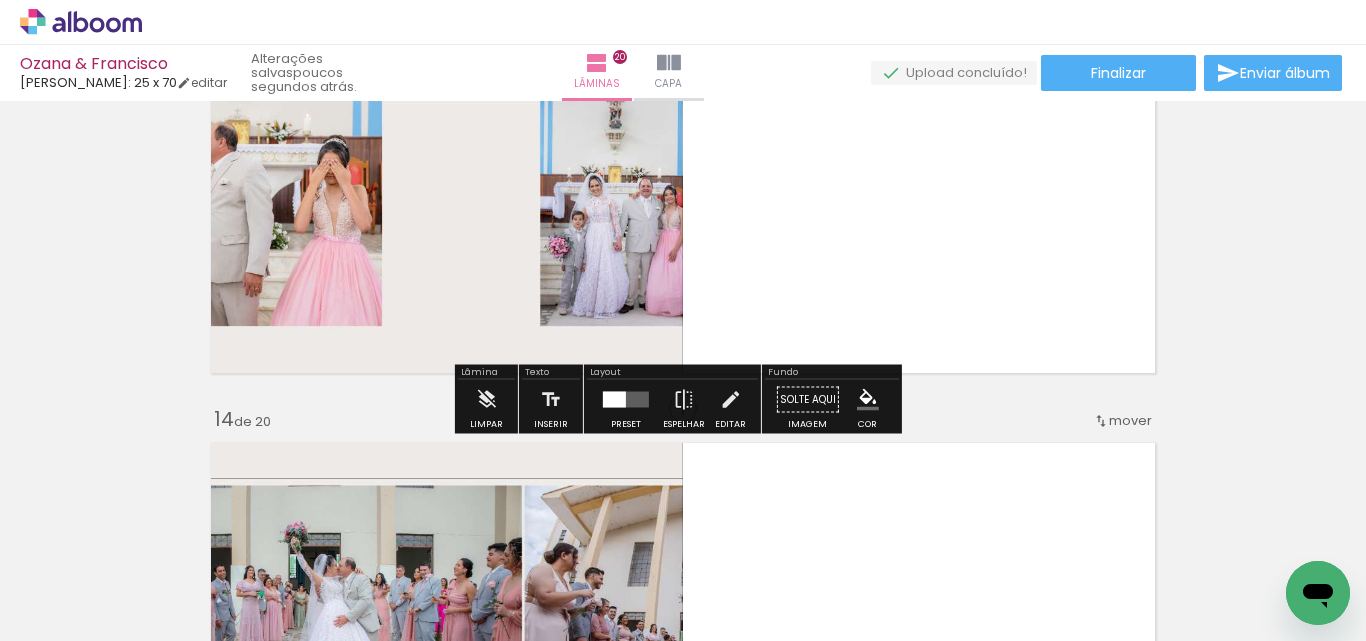 click at bounding box center [626, 400] 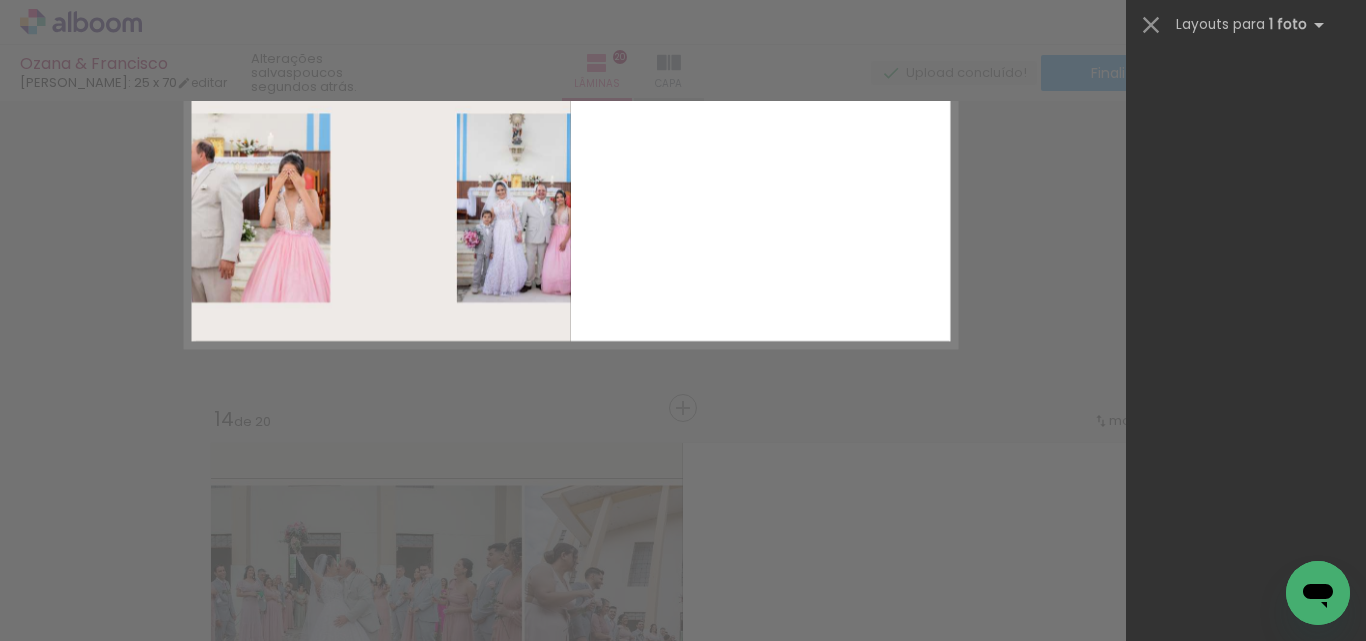 scroll, scrollTop: 0, scrollLeft: 0, axis: both 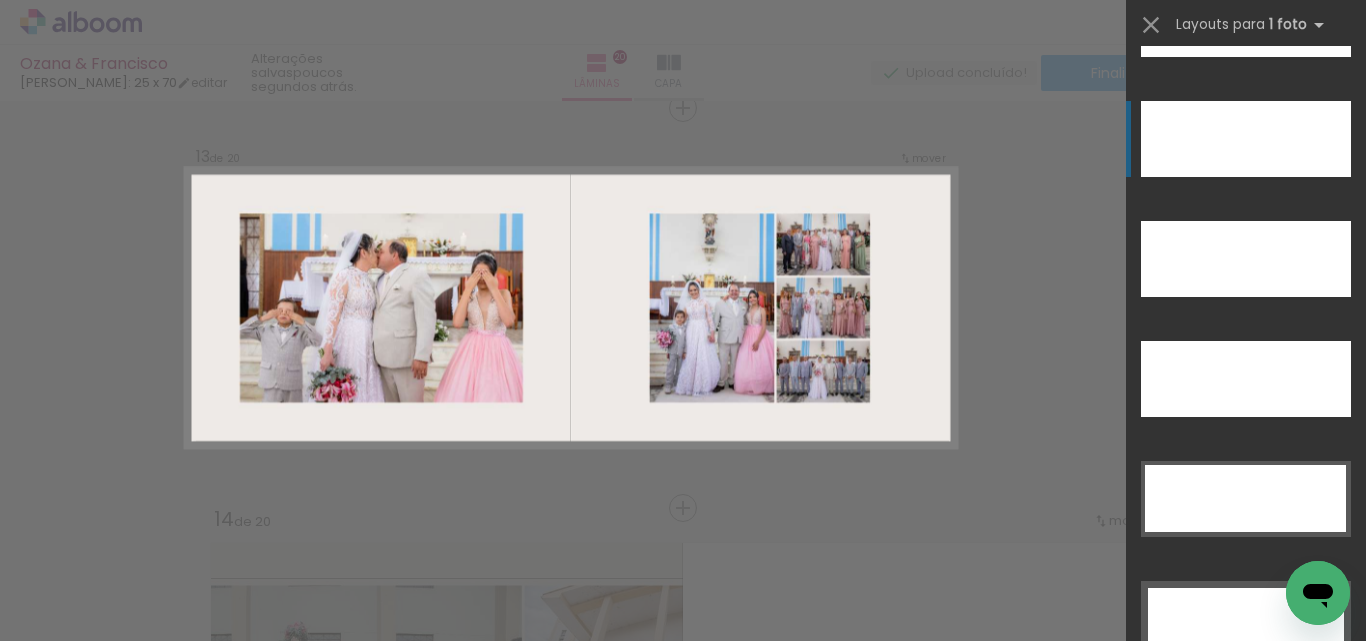 click at bounding box center (1246, 139) 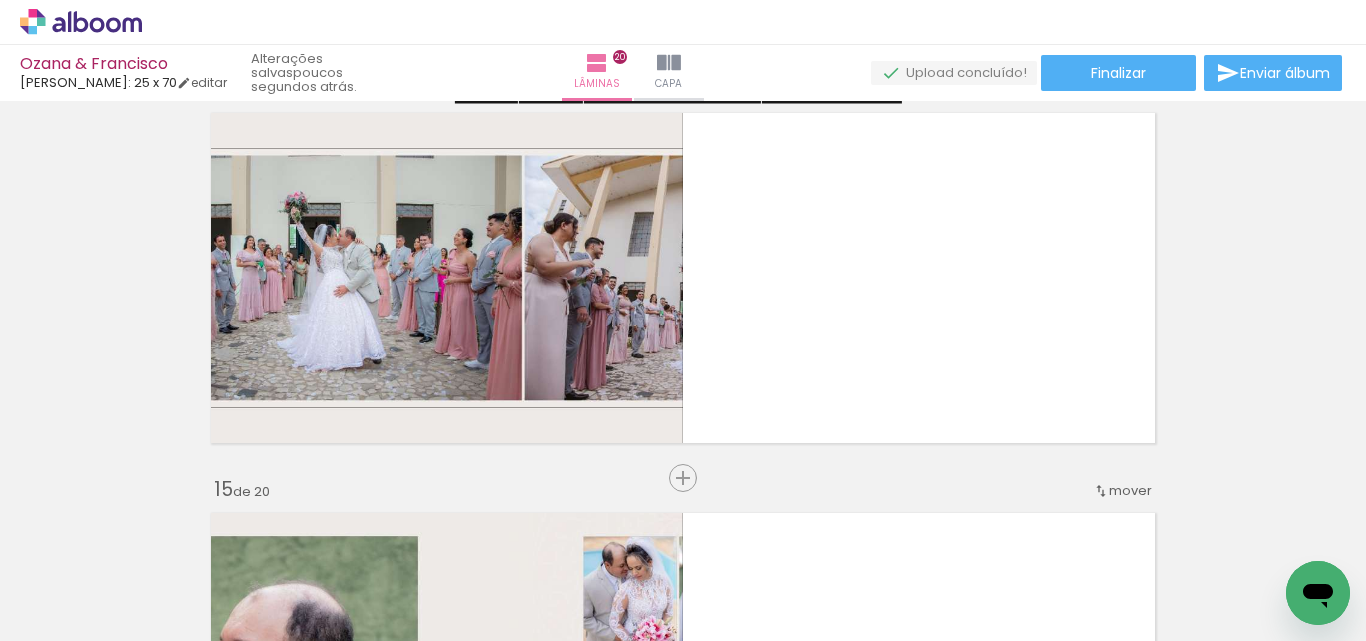 scroll, scrollTop: 5326, scrollLeft: 0, axis: vertical 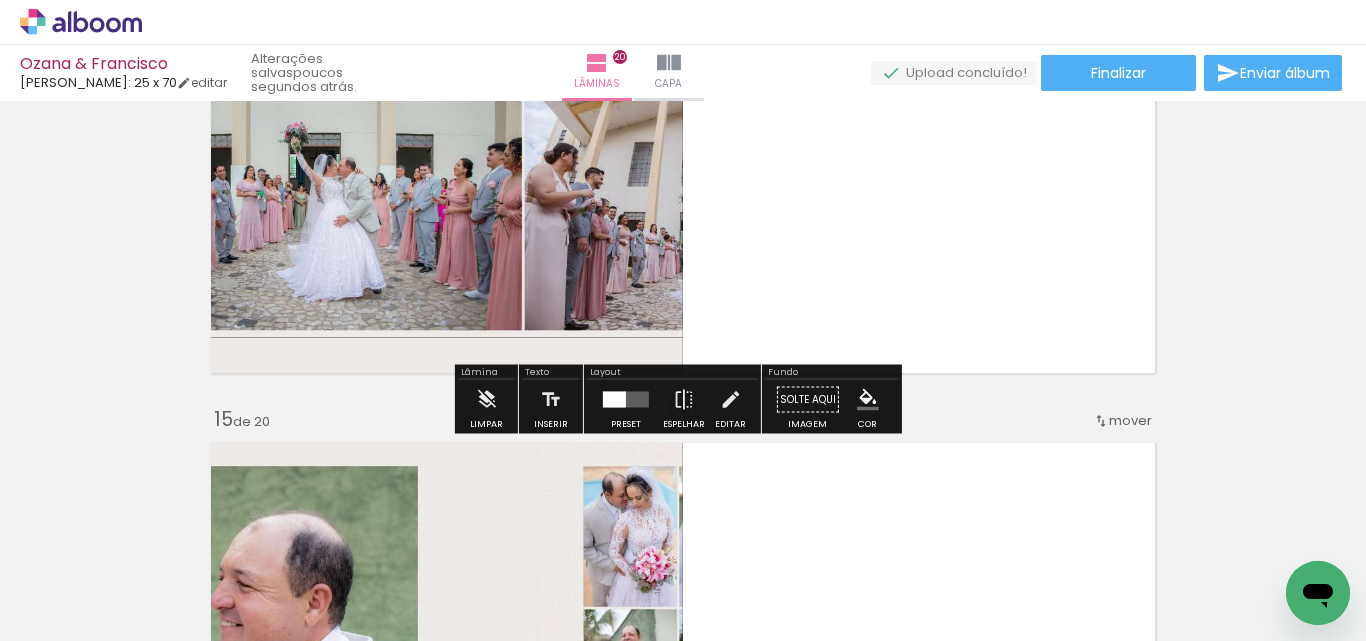 drag, startPoint x: 613, startPoint y: 400, endPoint x: 779, endPoint y: 367, distance: 169.24834 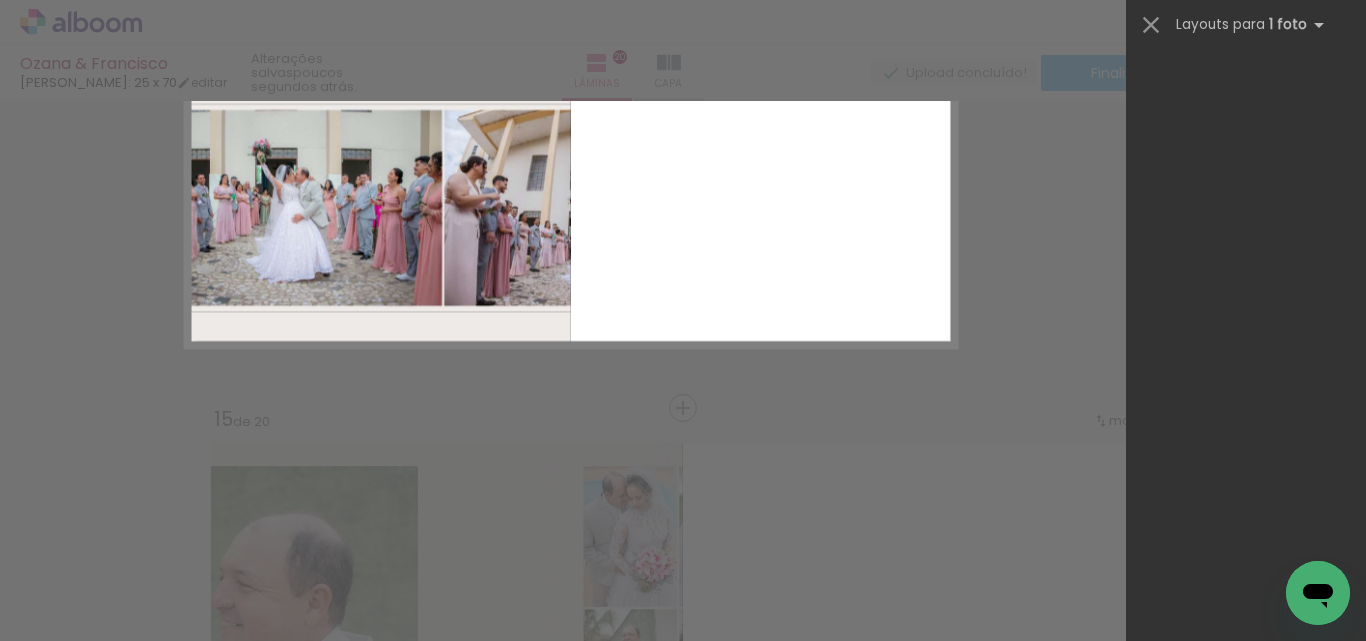 scroll, scrollTop: 0, scrollLeft: 0, axis: both 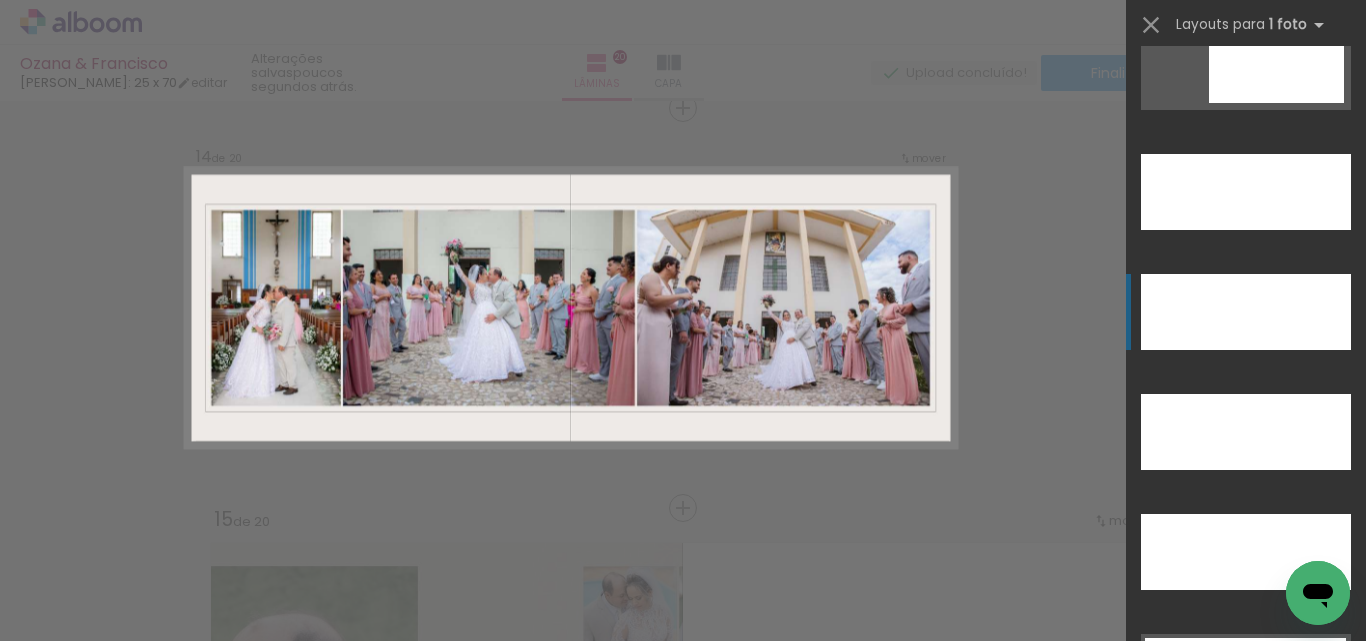 click at bounding box center (1246, 312) 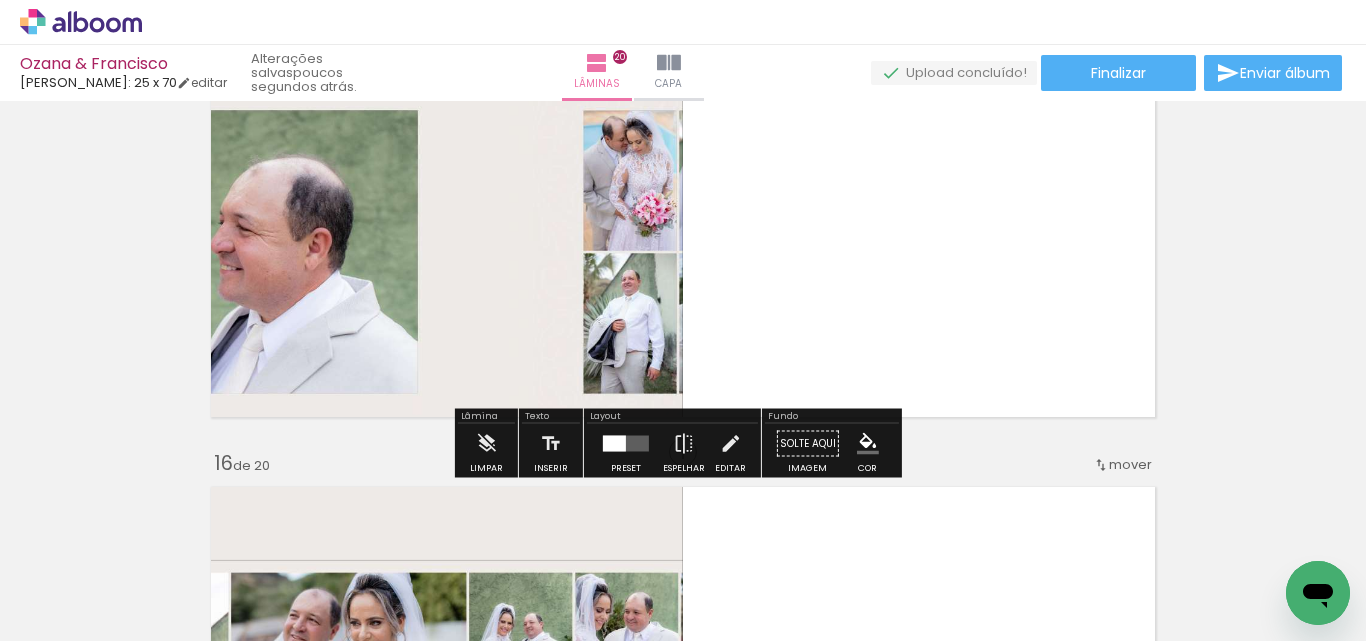 scroll, scrollTop: 5726, scrollLeft: 0, axis: vertical 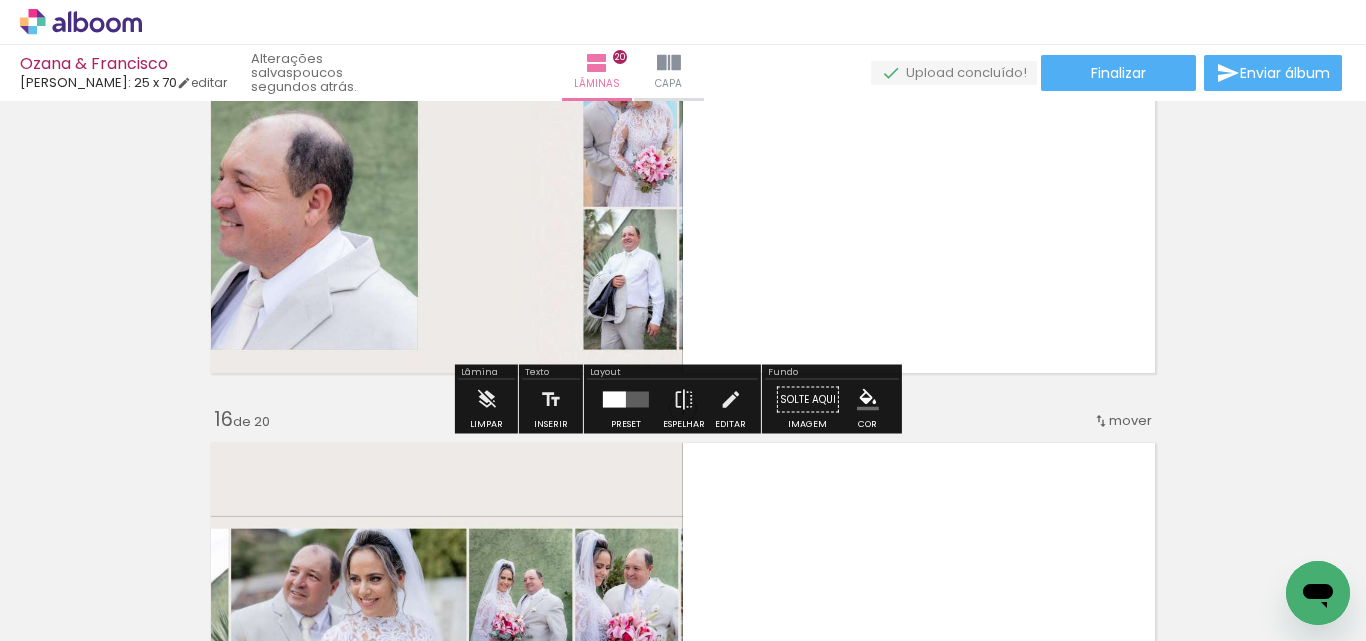 click at bounding box center [626, 400] 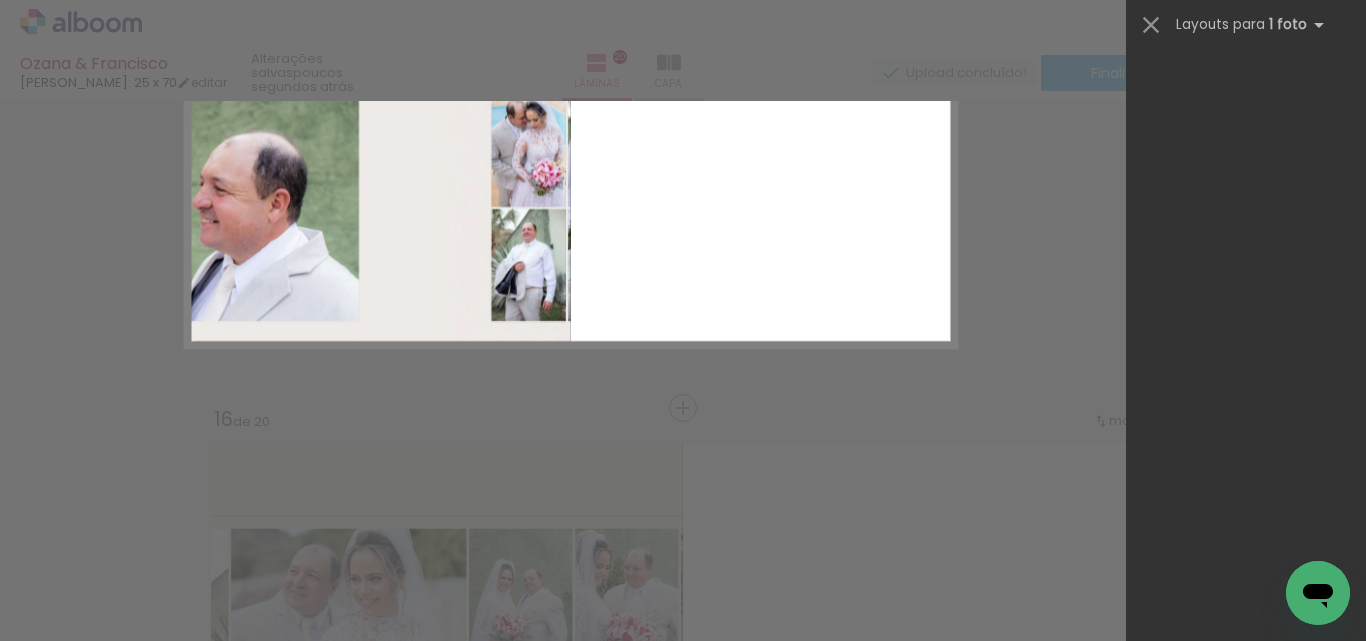 scroll, scrollTop: 0, scrollLeft: 0, axis: both 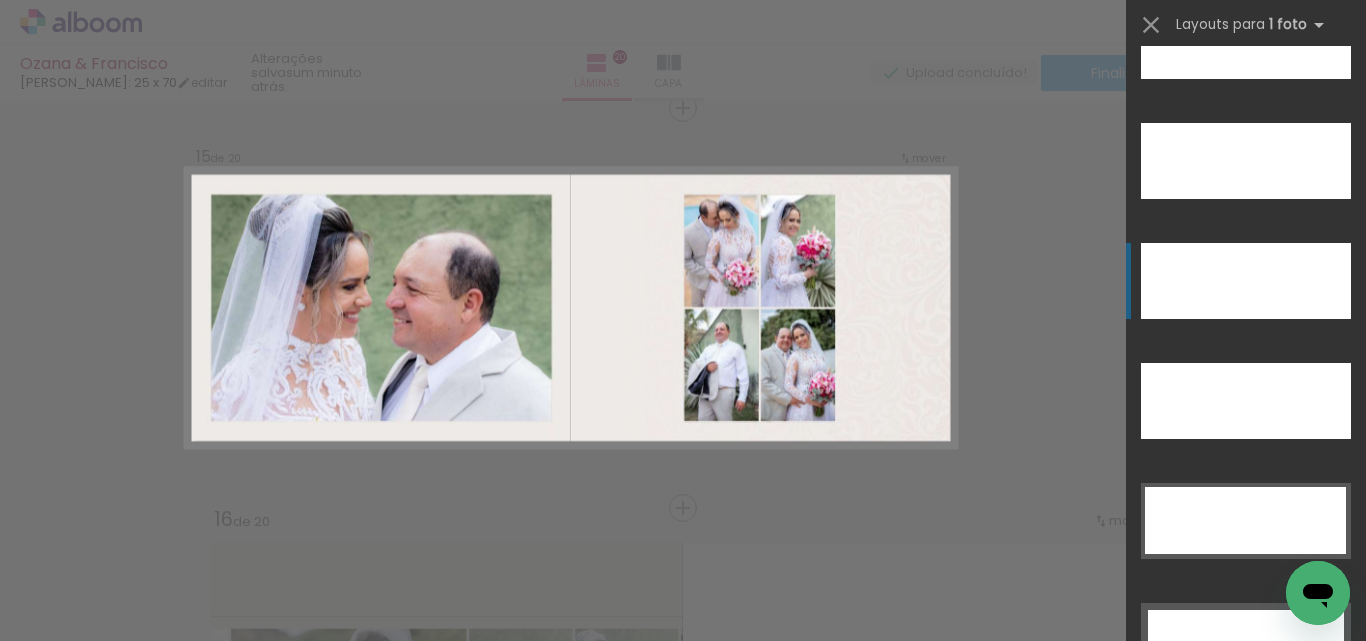 click at bounding box center (1246, 161) 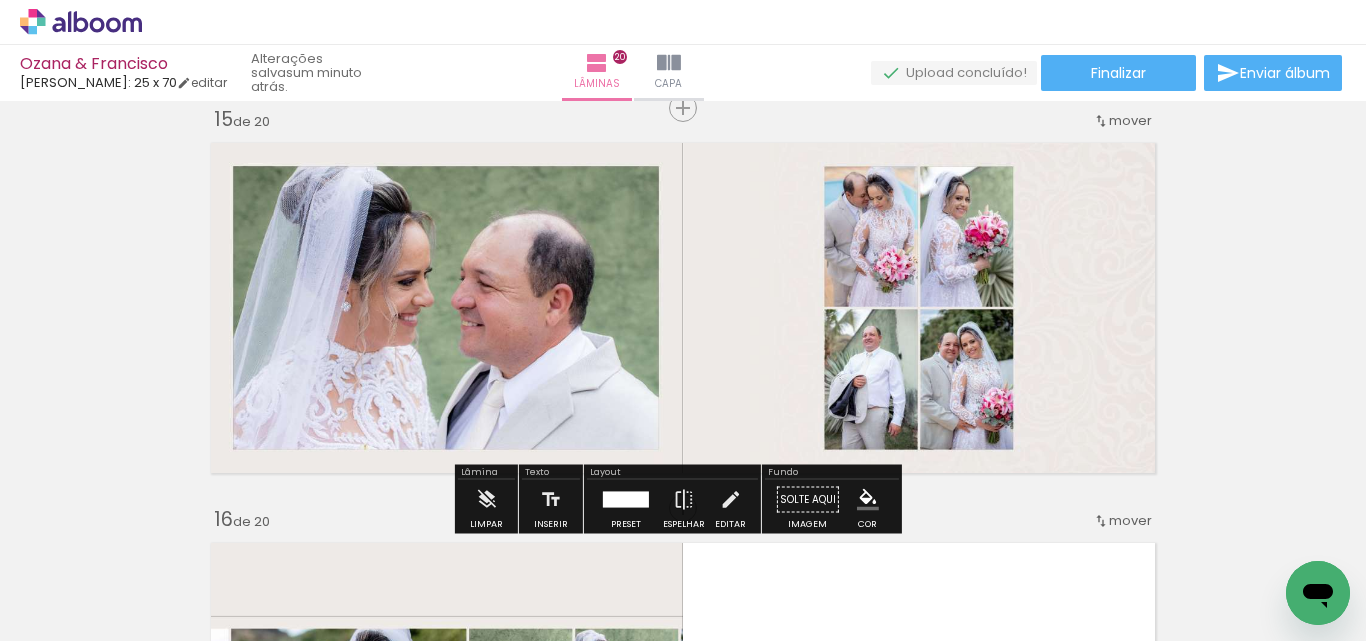 click on "Inserir lâmina 1  de 20  Inserir lâmina 2  de 20  Inserir lâmina 3  de 20  Inserir lâmina 4  de 20  Inserir lâmina 5  de 20  Inserir lâmina 6  de 20  Inserir lâmina 7  de 20  Inserir lâmina 8  de 20  Inserir lâmina 9  de 20  Inserir lâmina 10  de 20  Inserir lâmina 11  de 20  Inserir lâmina 12  de 20  Inserir lâmina 13  de 20  Inserir lâmina 14  de 20  Inserir lâmina 15  de 20  Inserir lâmina 16  de 20  Inserir lâmina 17  de 20  Inserir lâmina 18  de 20  Inserir lâmina 19  de 20  Inserir lâmina 20  de 20" at bounding box center (683, -1318) 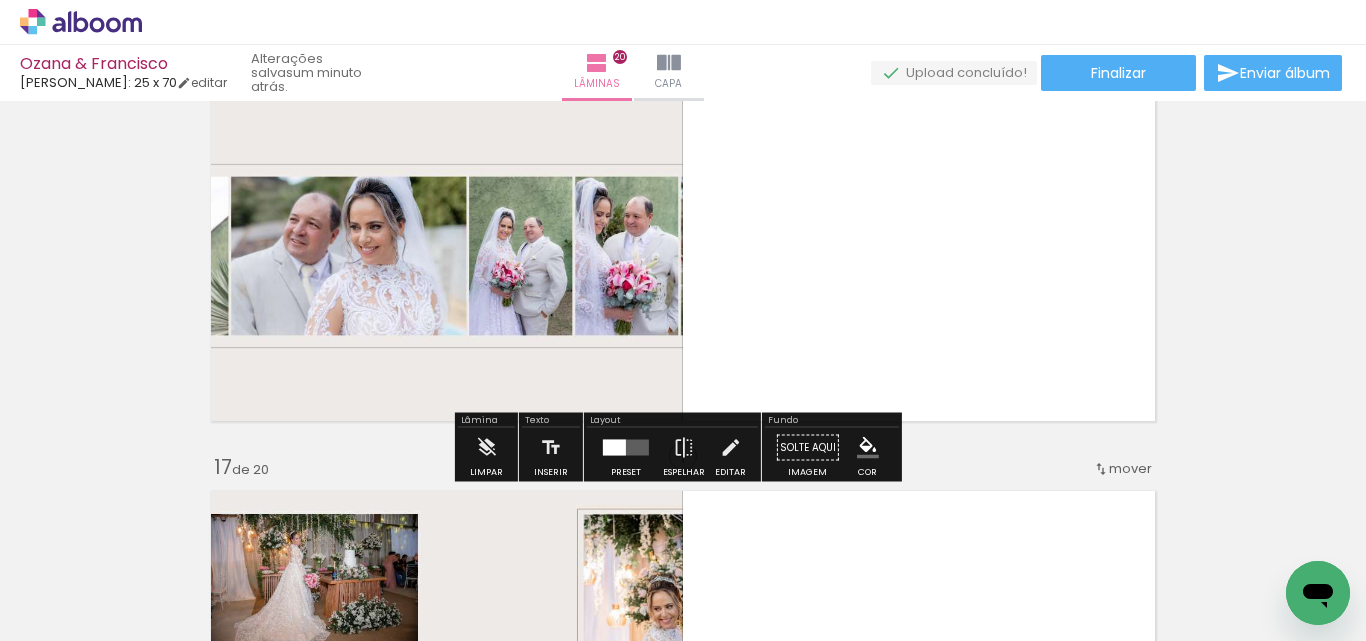 scroll, scrollTop: 6126, scrollLeft: 0, axis: vertical 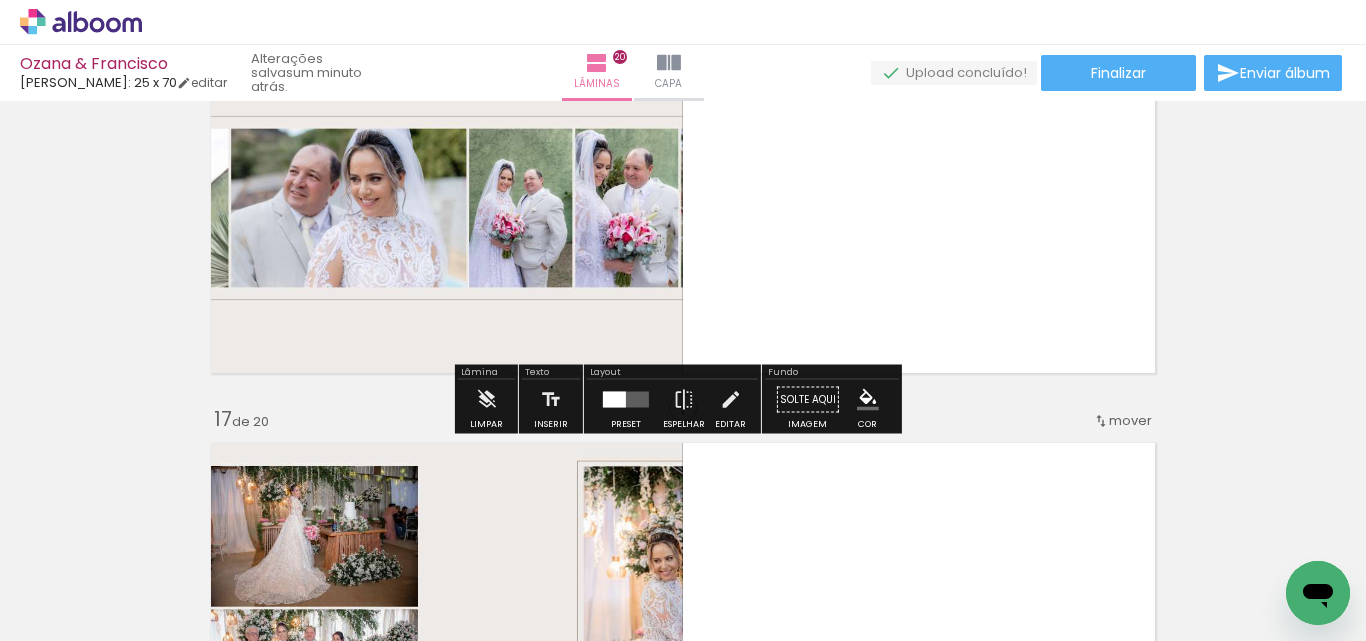 drag, startPoint x: 608, startPoint y: 394, endPoint x: 771, endPoint y: 338, distance: 172.35138 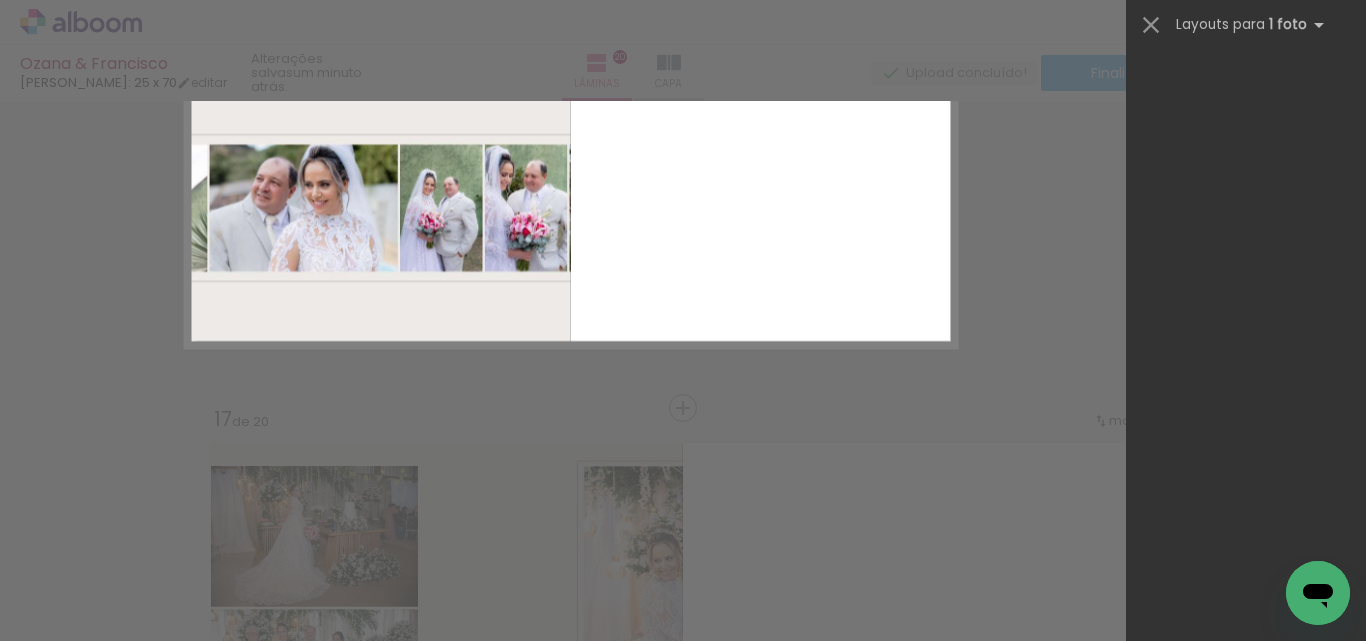 scroll, scrollTop: 0, scrollLeft: 0, axis: both 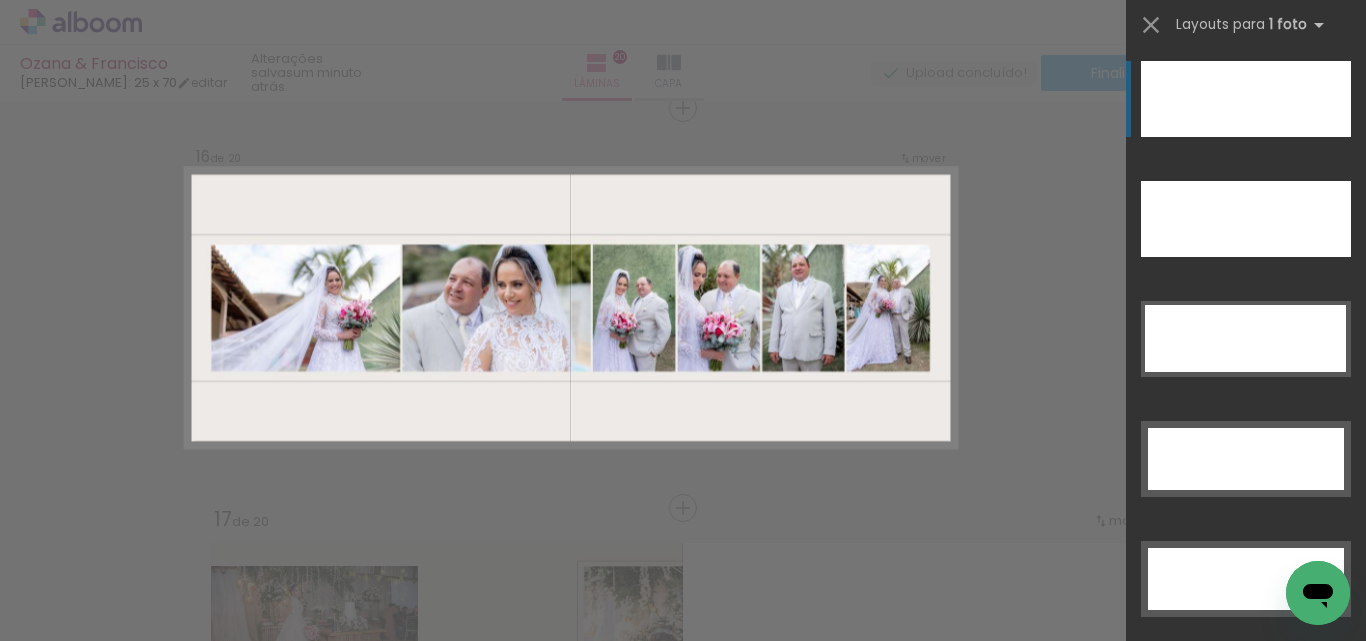 click at bounding box center (1246, -21) 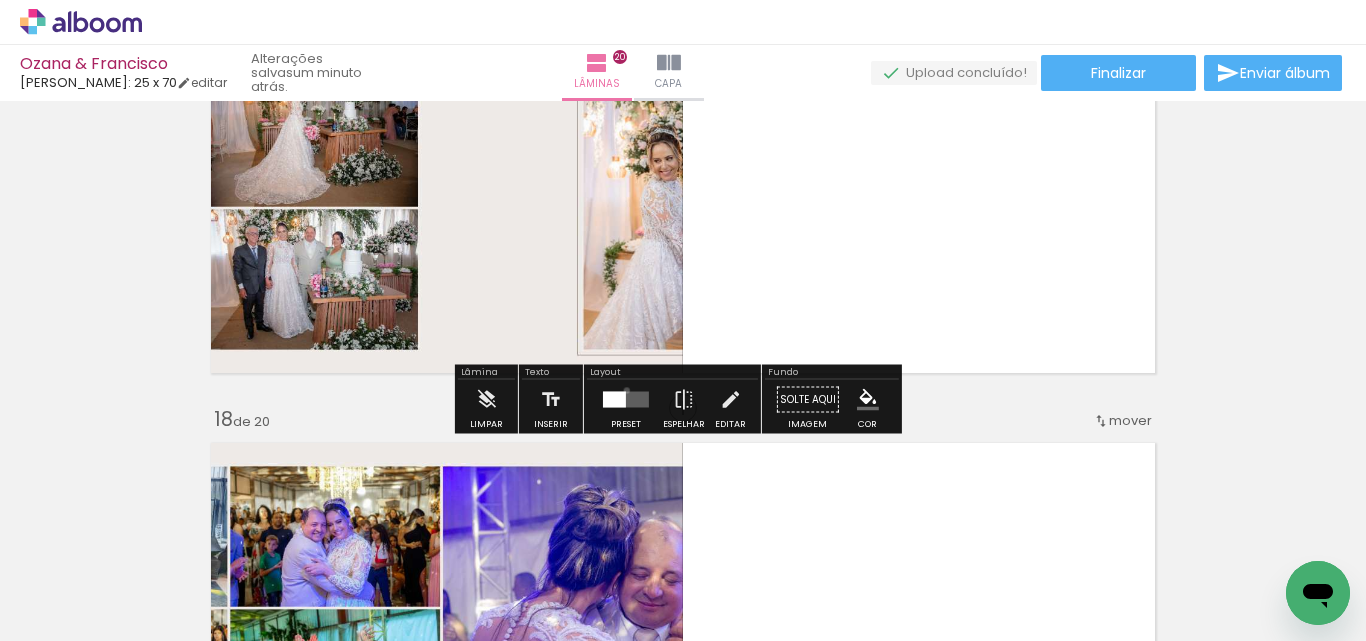 click at bounding box center (626, 400) 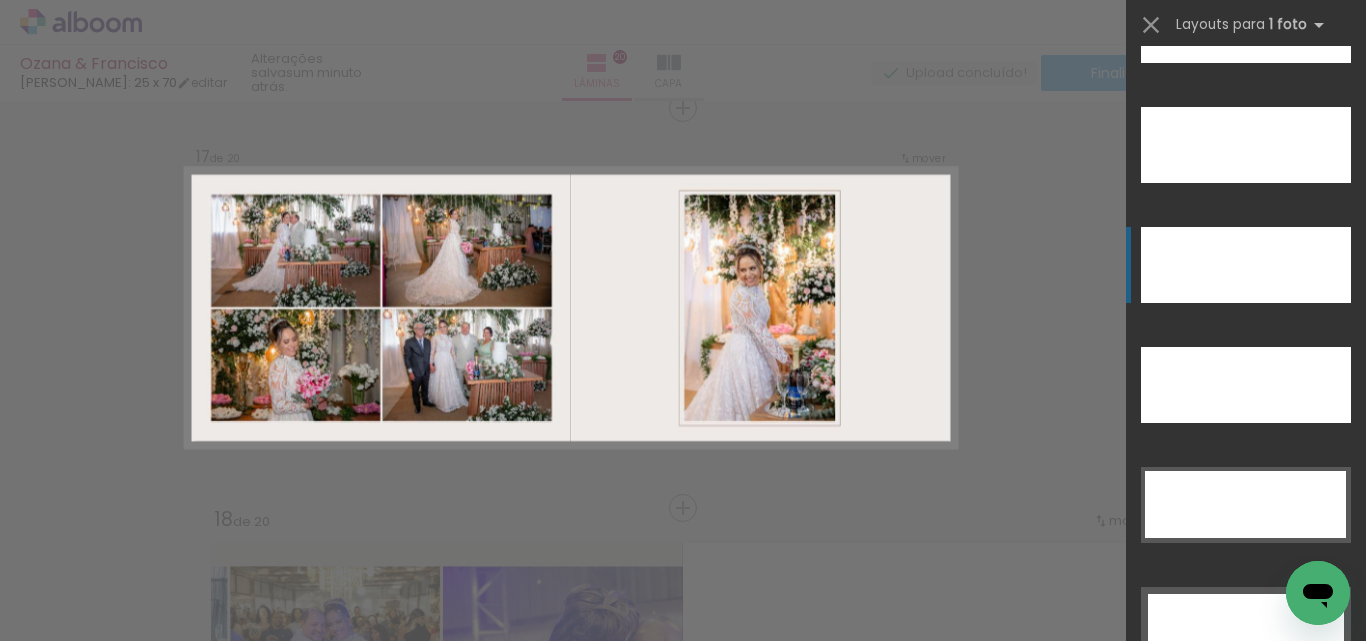 click at bounding box center (1246, 385) 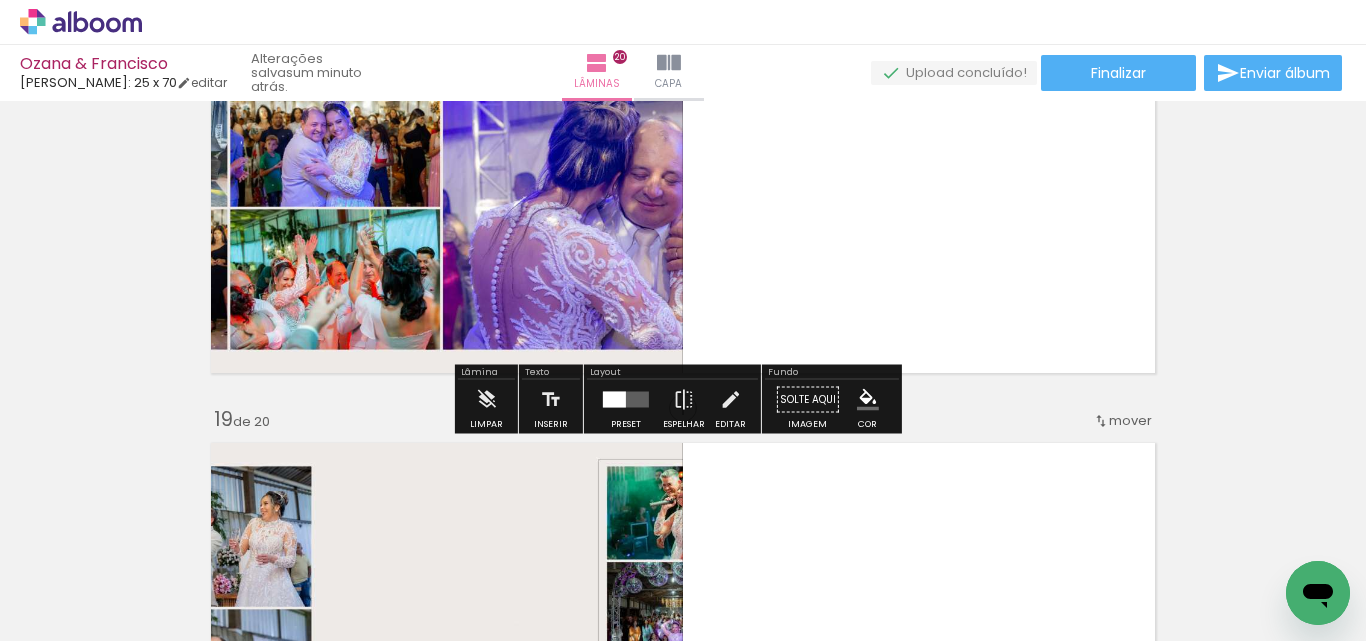 click at bounding box center [626, 400] 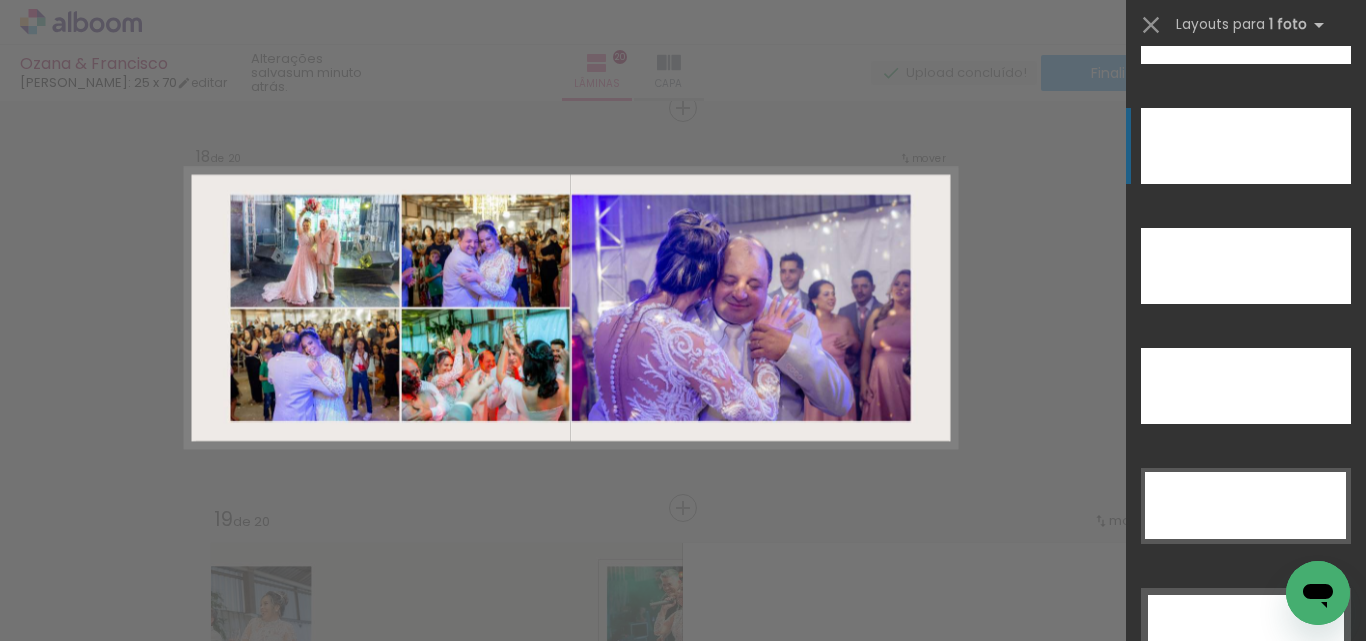 click at bounding box center [1246, 386] 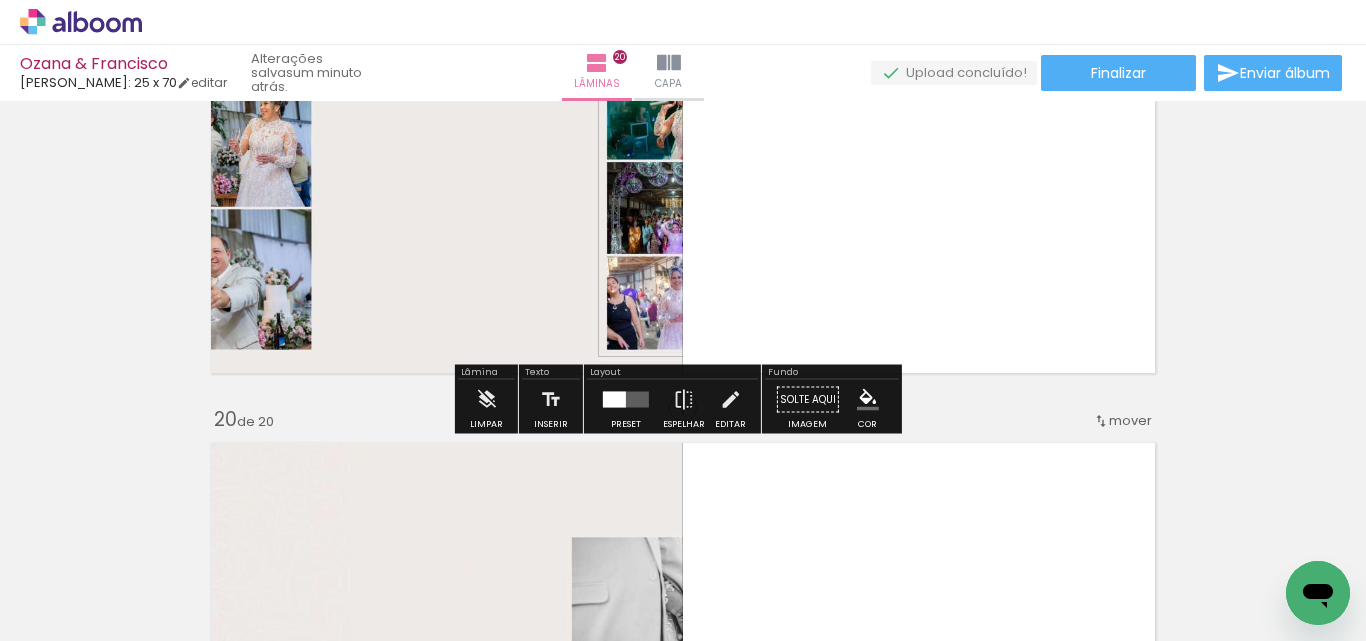 drag, startPoint x: 623, startPoint y: 399, endPoint x: 938, endPoint y: 350, distance: 318.78833 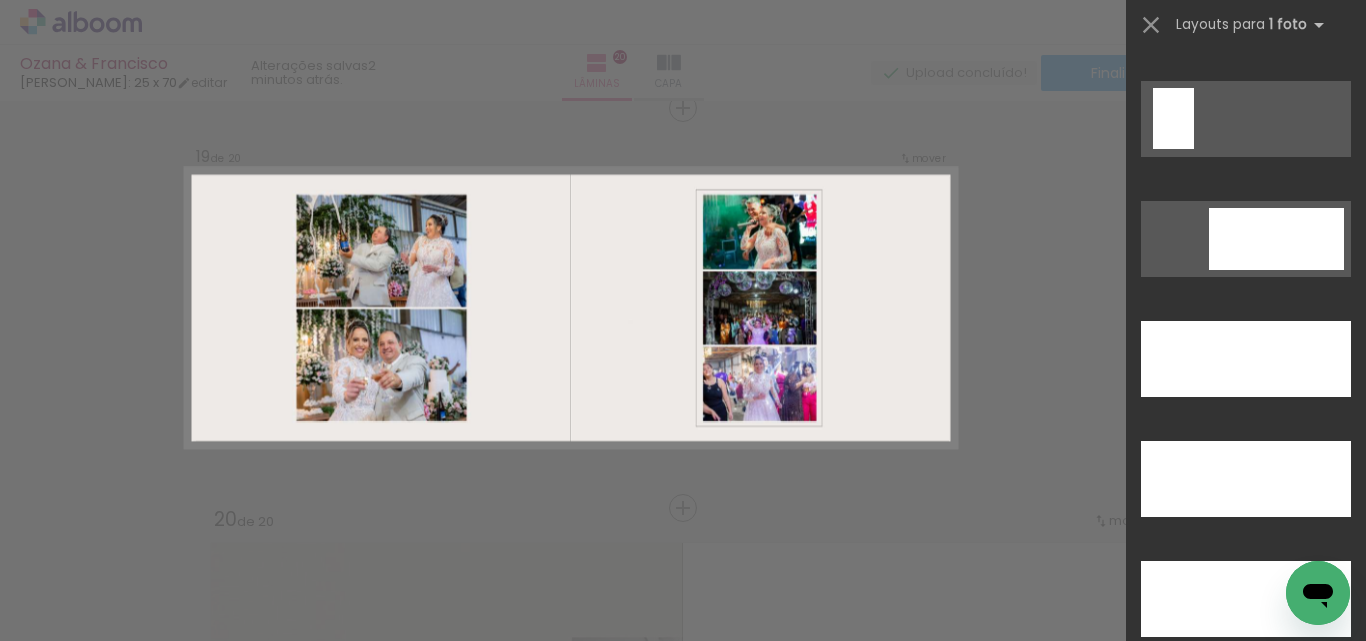click at bounding box center (1246, 599) 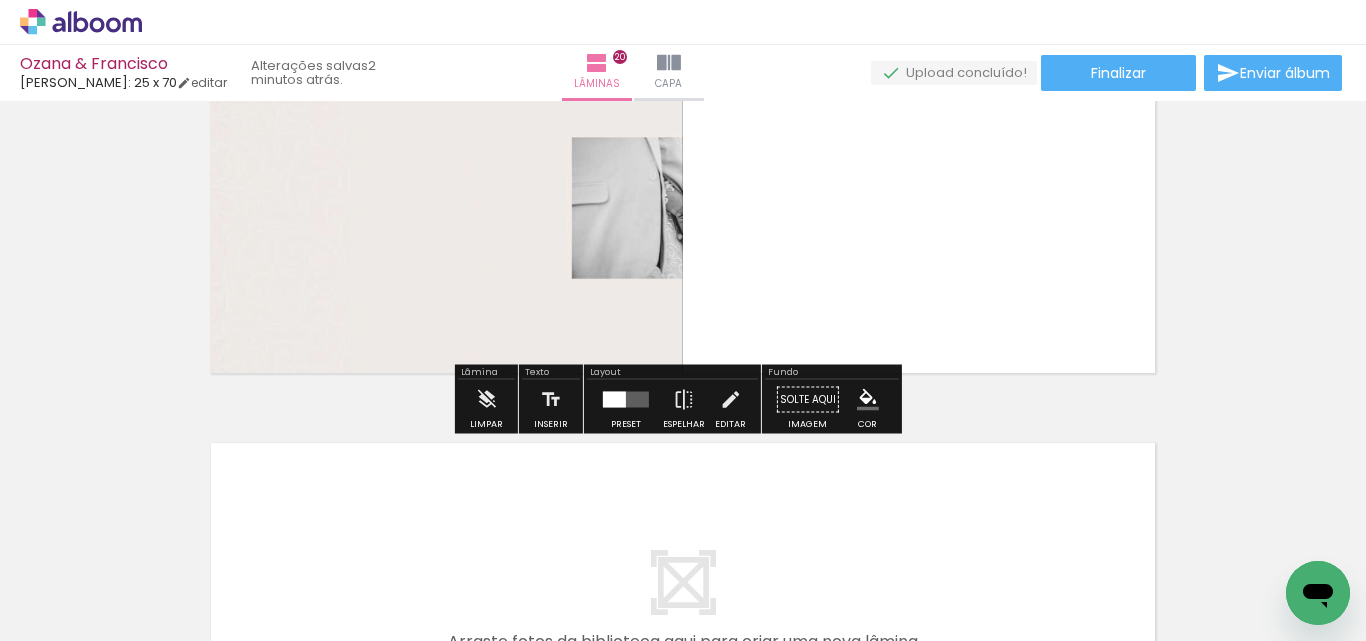 click at bounding box center [614, 400] 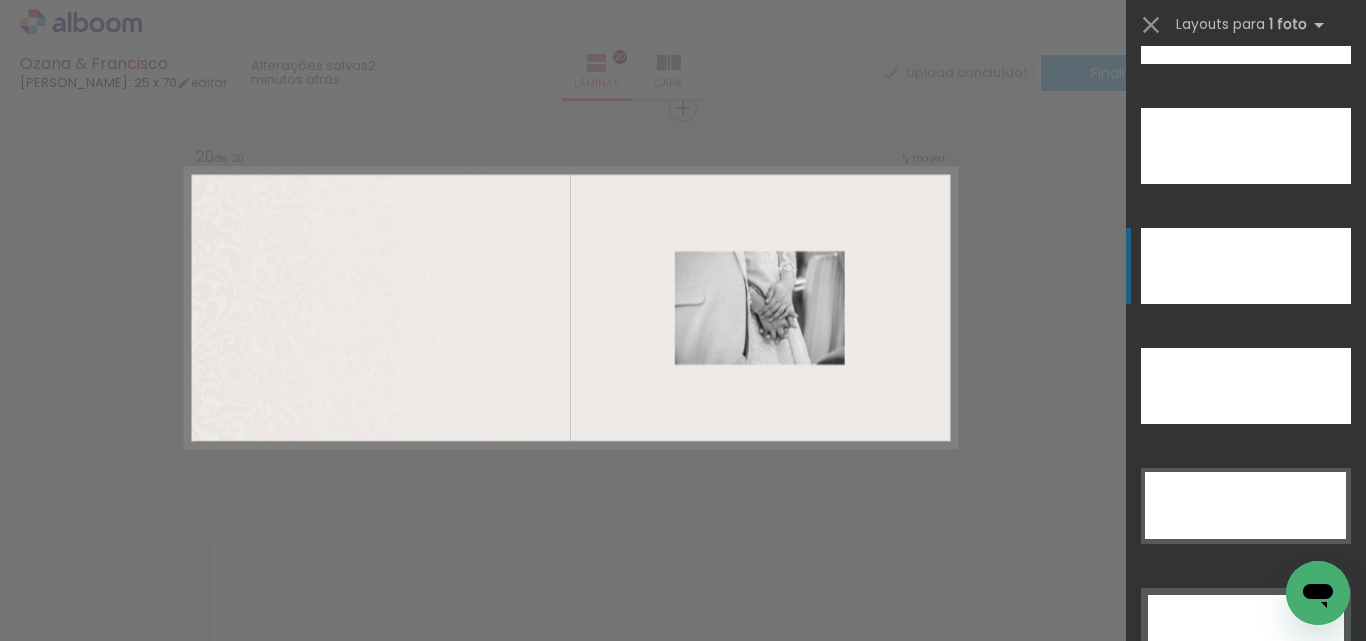 click at bounding box center (1246, 266) 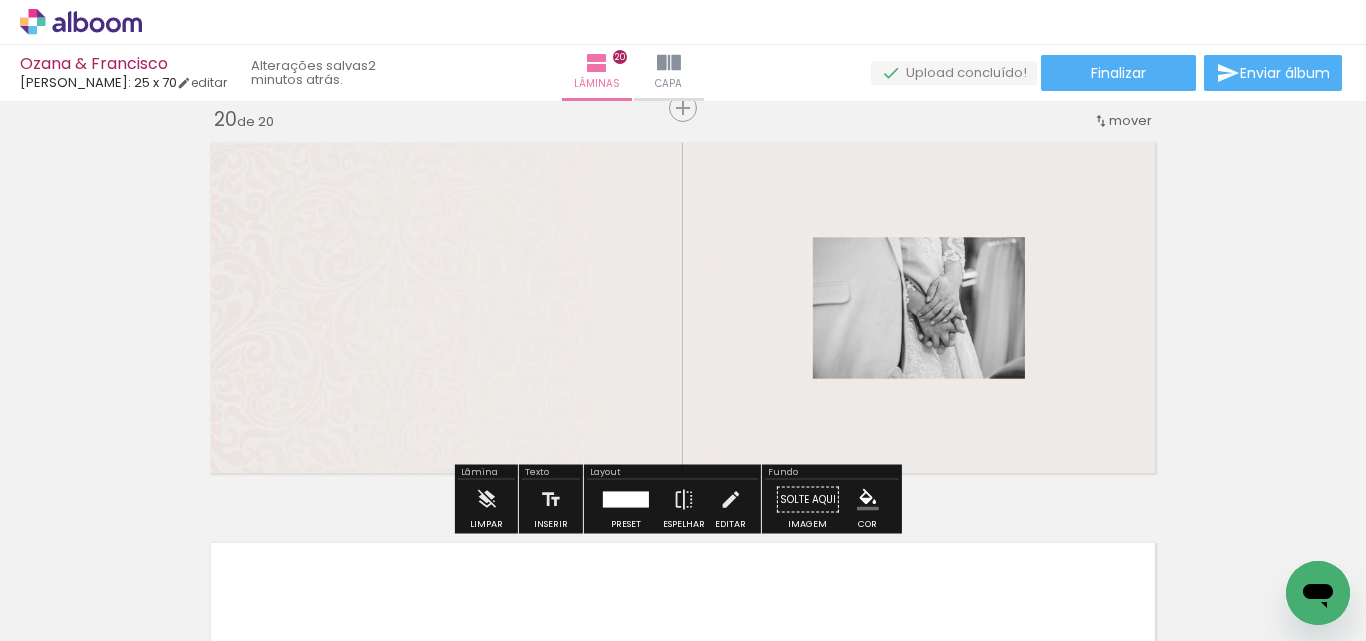 click on "Inserir lâmina 1  de 20  Inserir lâmina 2  de 20  Inserir lâmina 3  de 20  Inserir lâmina 4  de 20  Inserir lâmina 5  de 20  Inserir lâmina 6  de 20  Inserir lâmina 7  de 20  Inserir lâmina 8  de 20  Inserir lâmina 9  de 20  Inserir lâmina 10  de 20  Inserir lâmina 11  de 20  Inserir lâmina 12  de 20  Inserir lâmina 13  de 20  Inserir lâmina 14  de 20  Inserir lâmina 15  de 20  Inserir lâmina 16  de 20  Inserir lâmina 17  de 20  Inserir lâmina 18  de 20  Inserir lâmina 19  de 20  Inserir lâmina 20  de 20" at bounding box center (683, -3318) 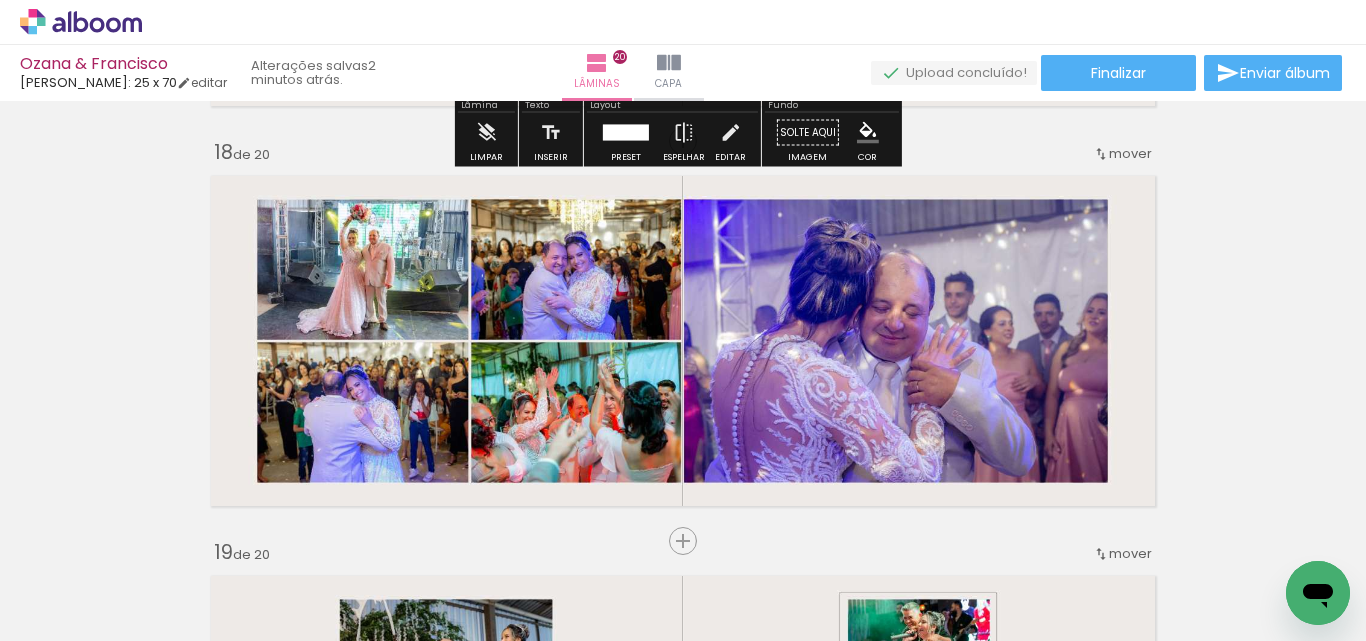 click 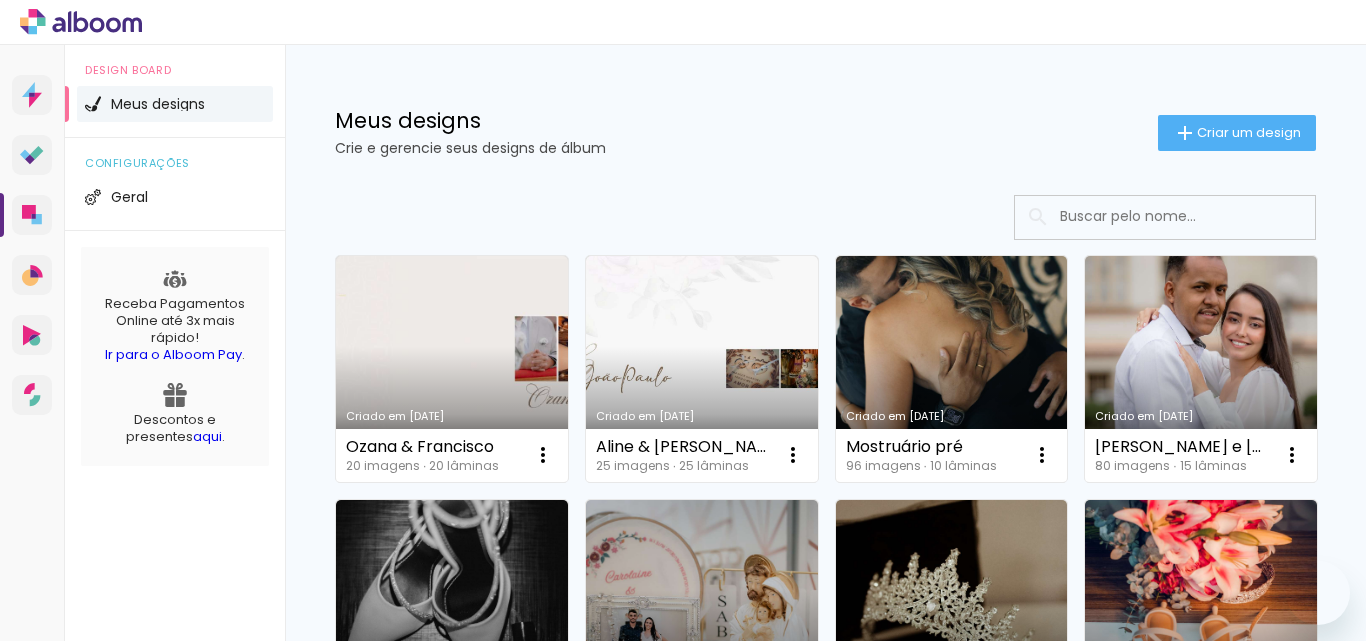 scroll, scrollTop: 0, scrollLeft: 0, axis: both 